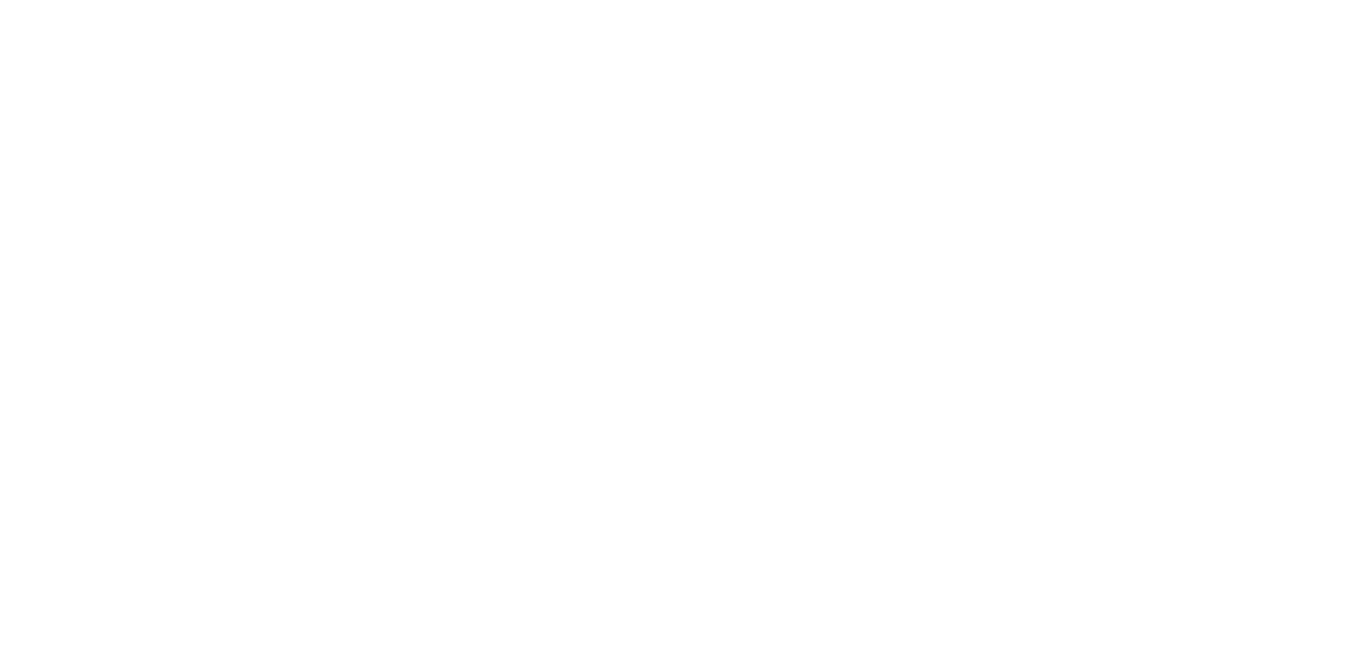 scroll, scrollTop: 0, scrollLeft: 0, axis: both 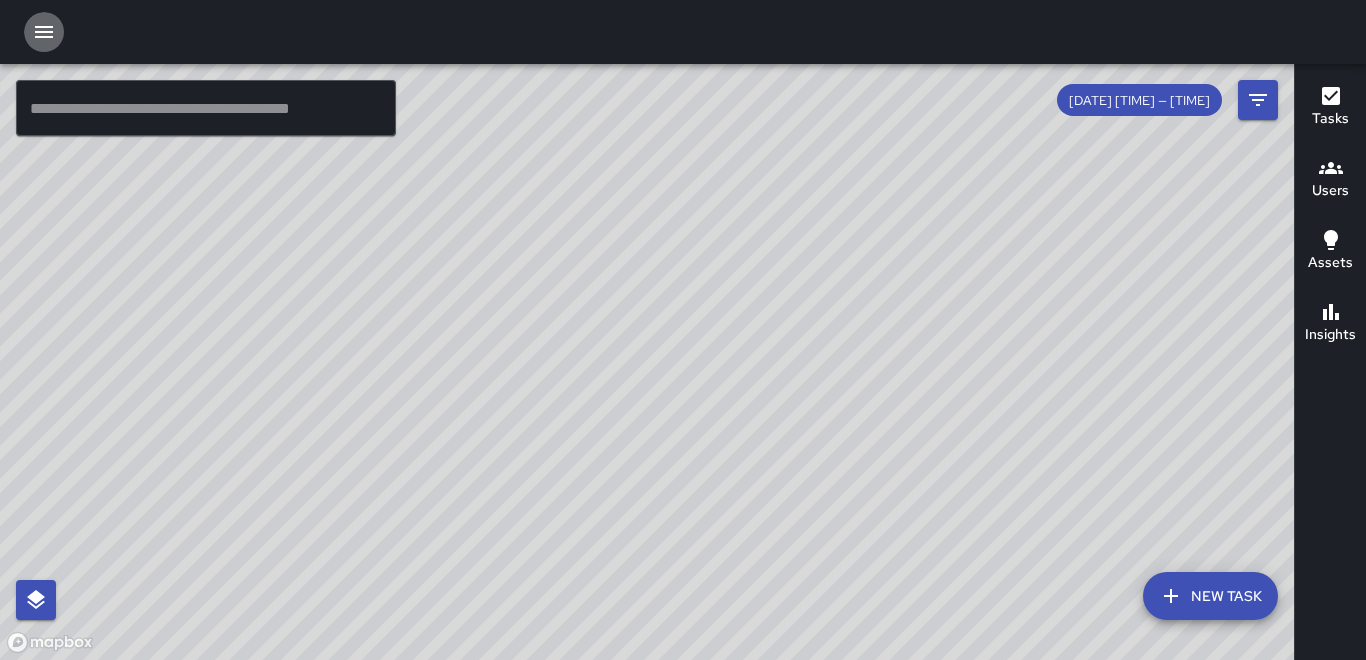 click 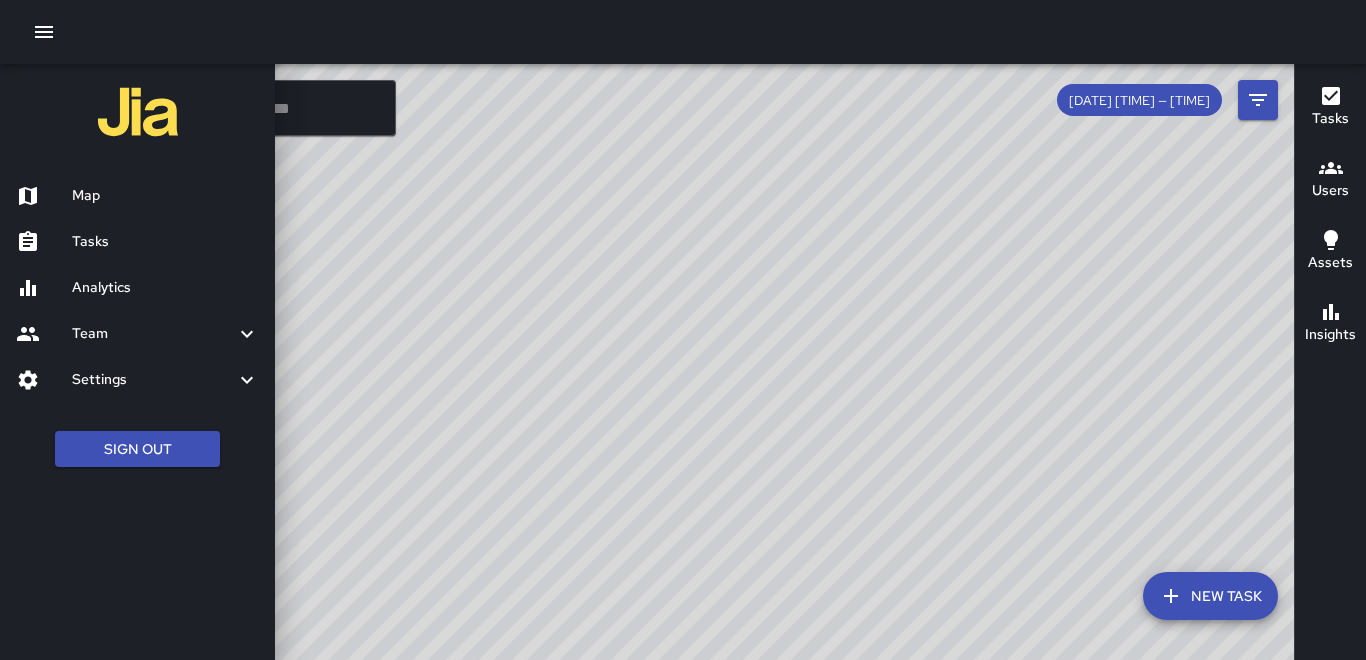 click 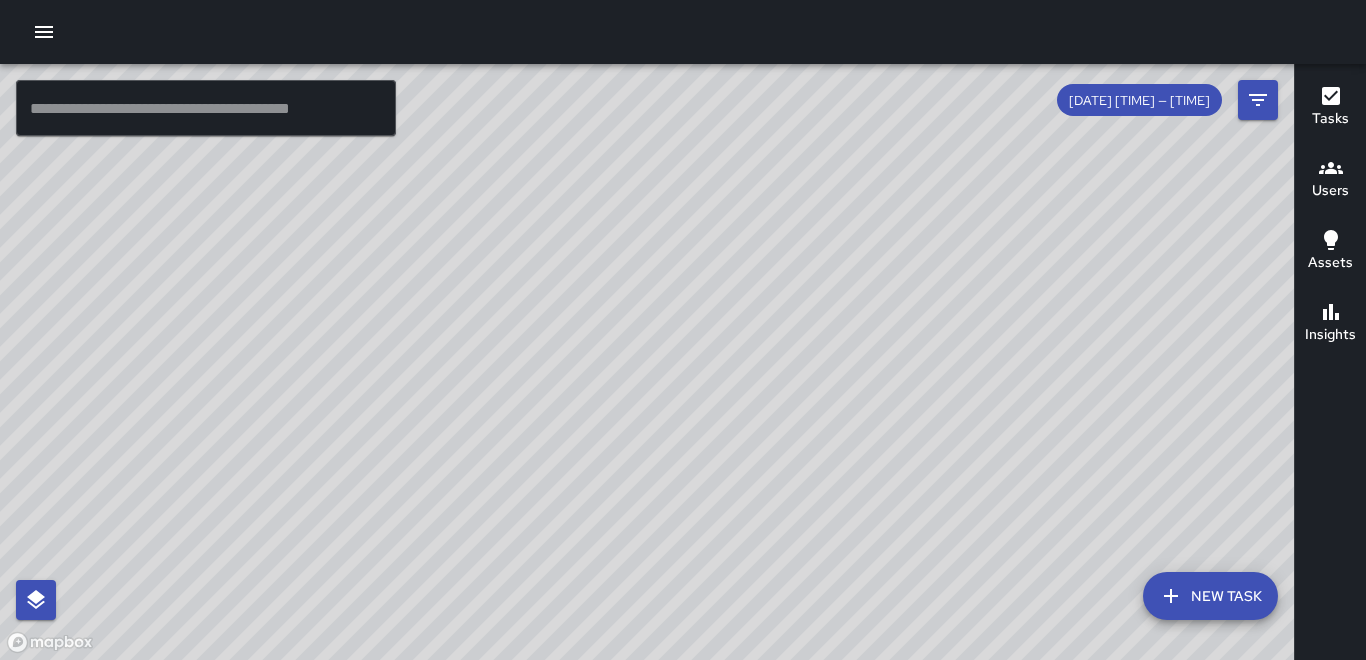 click 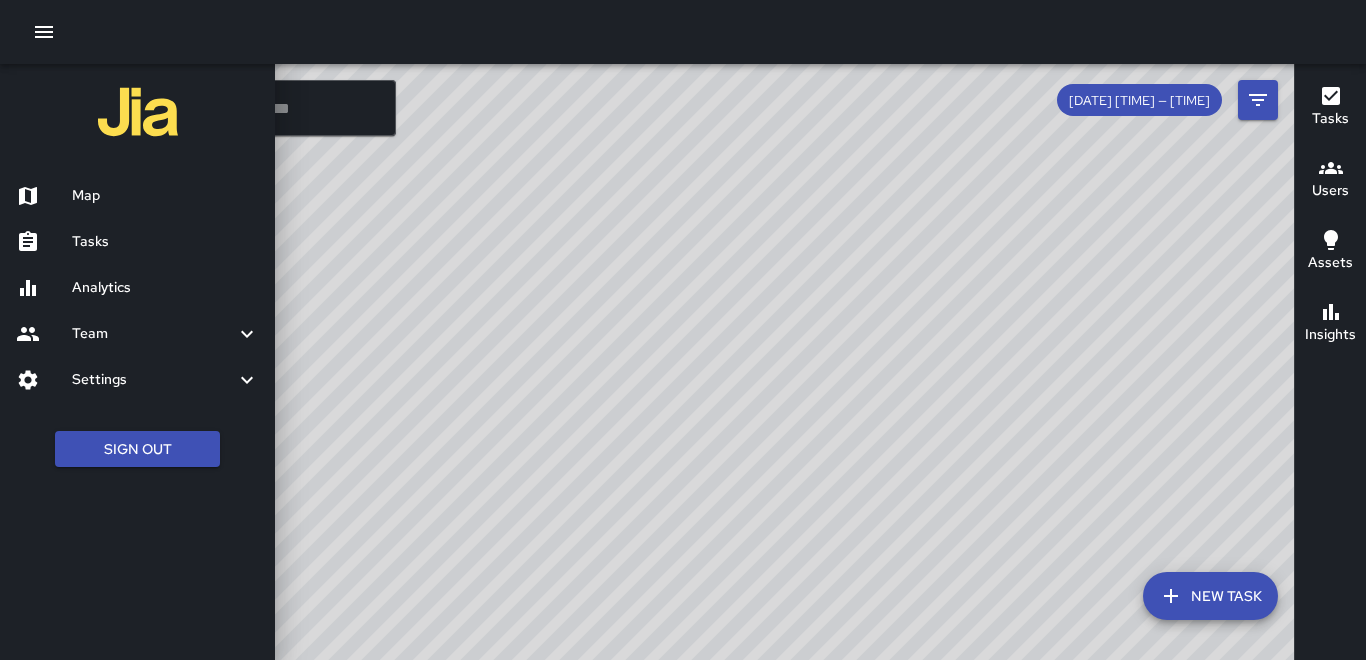 click 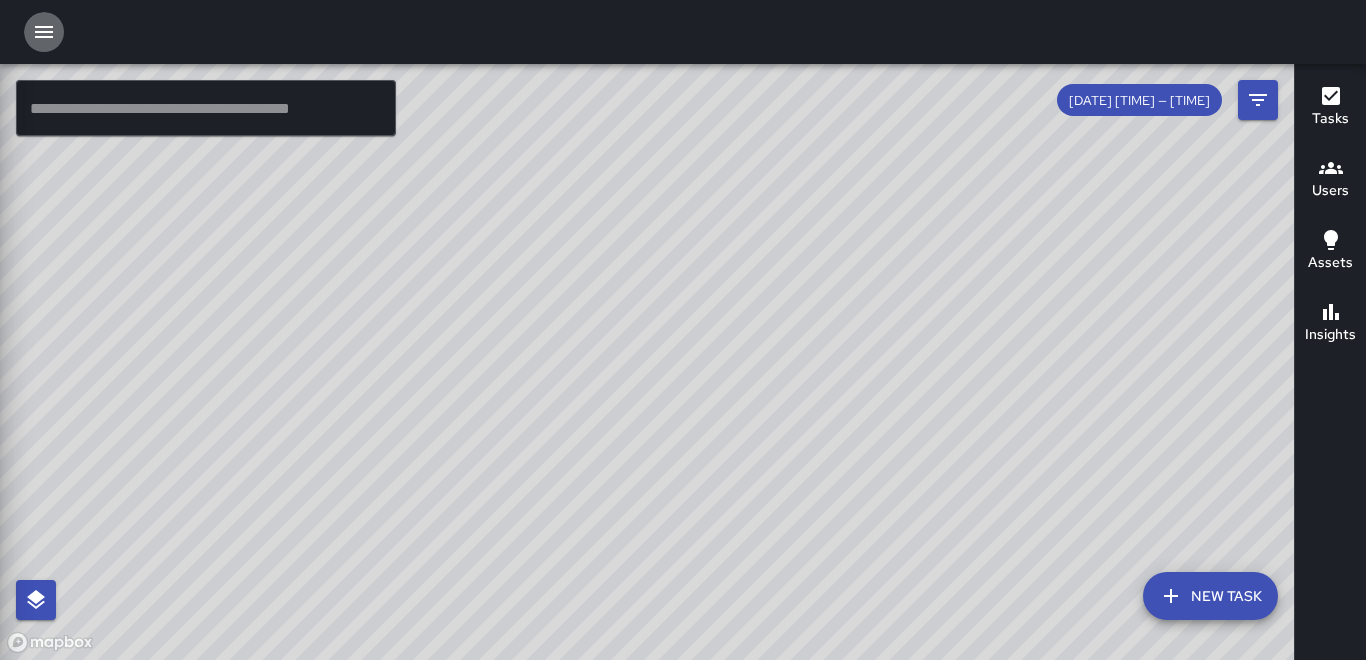 click 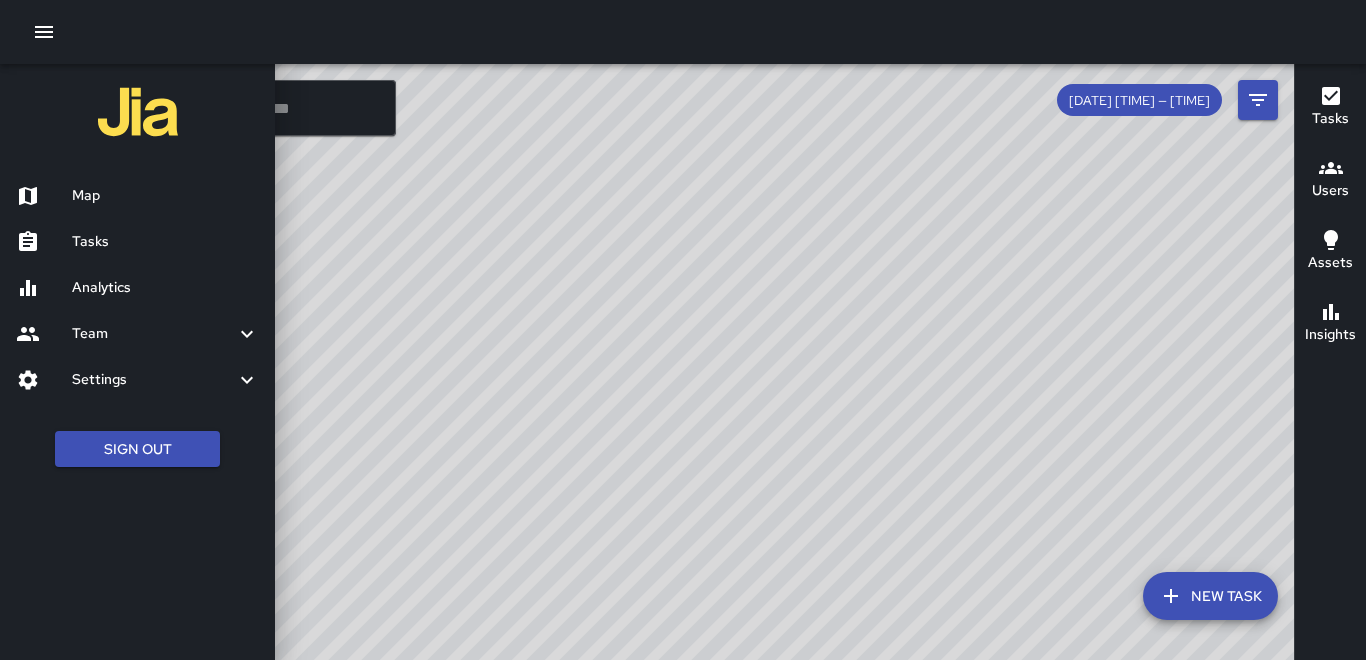 click at bounding box center [683, 330] 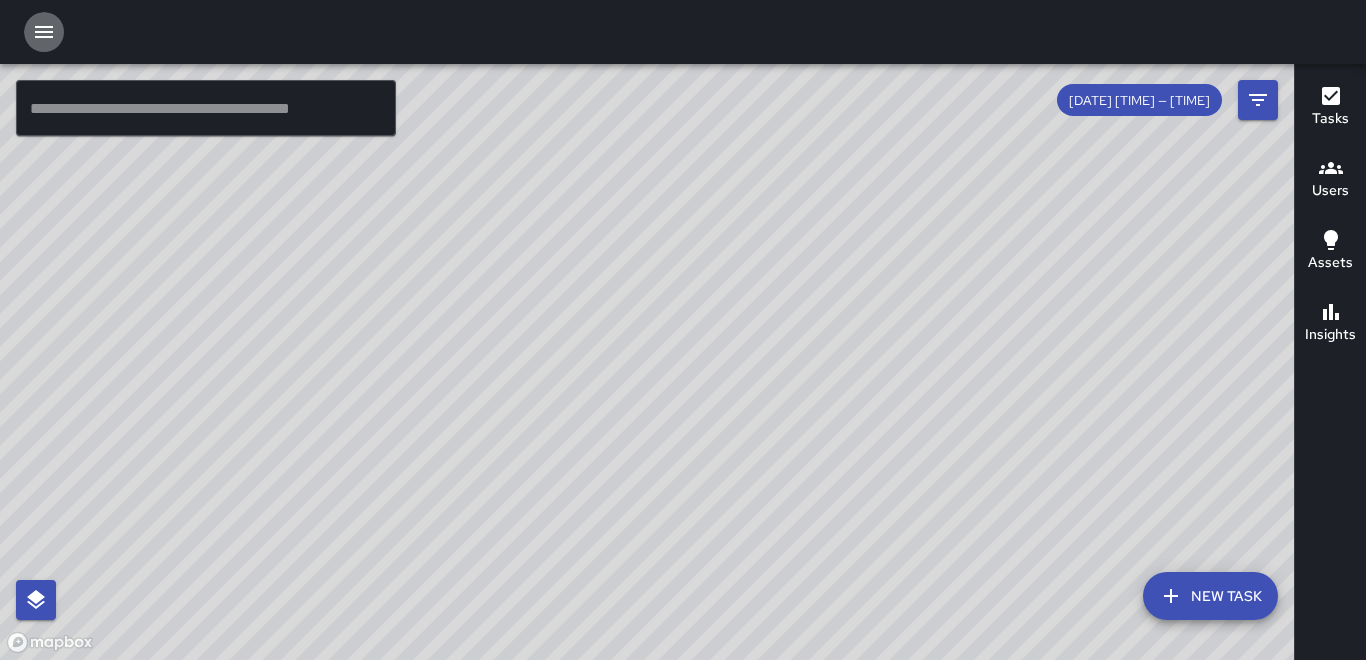 click 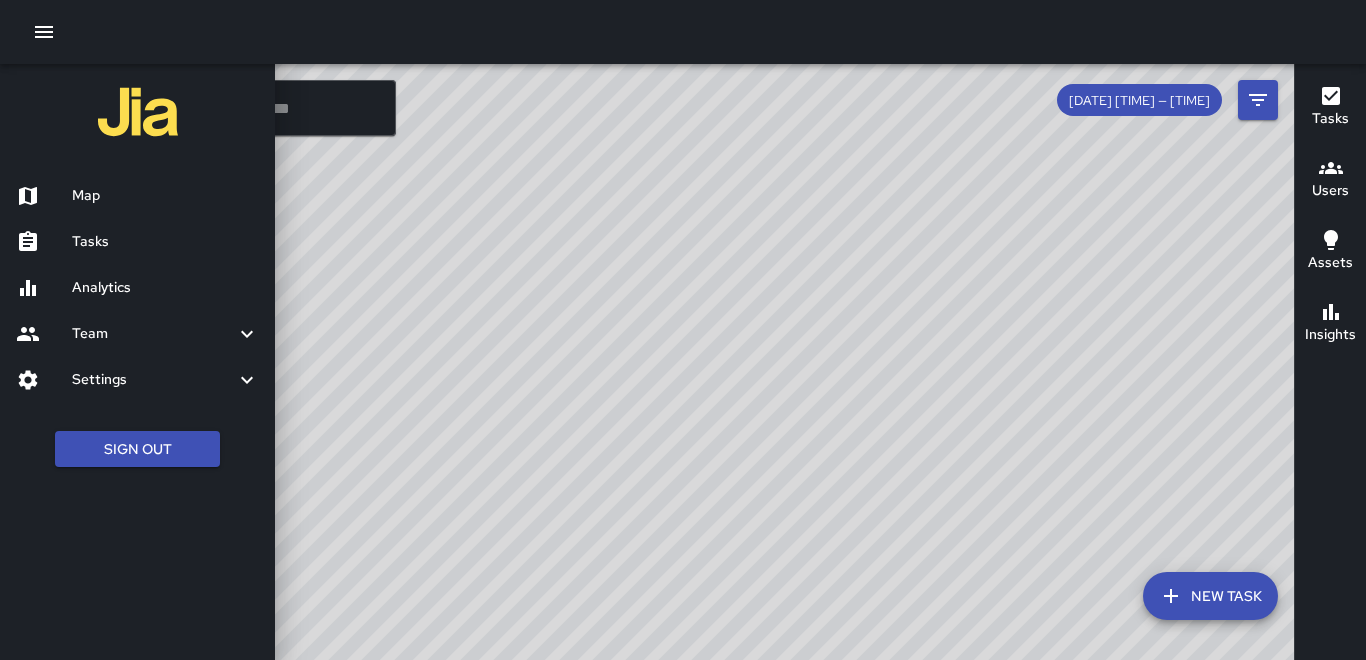 click at bounding box center [683, 330] 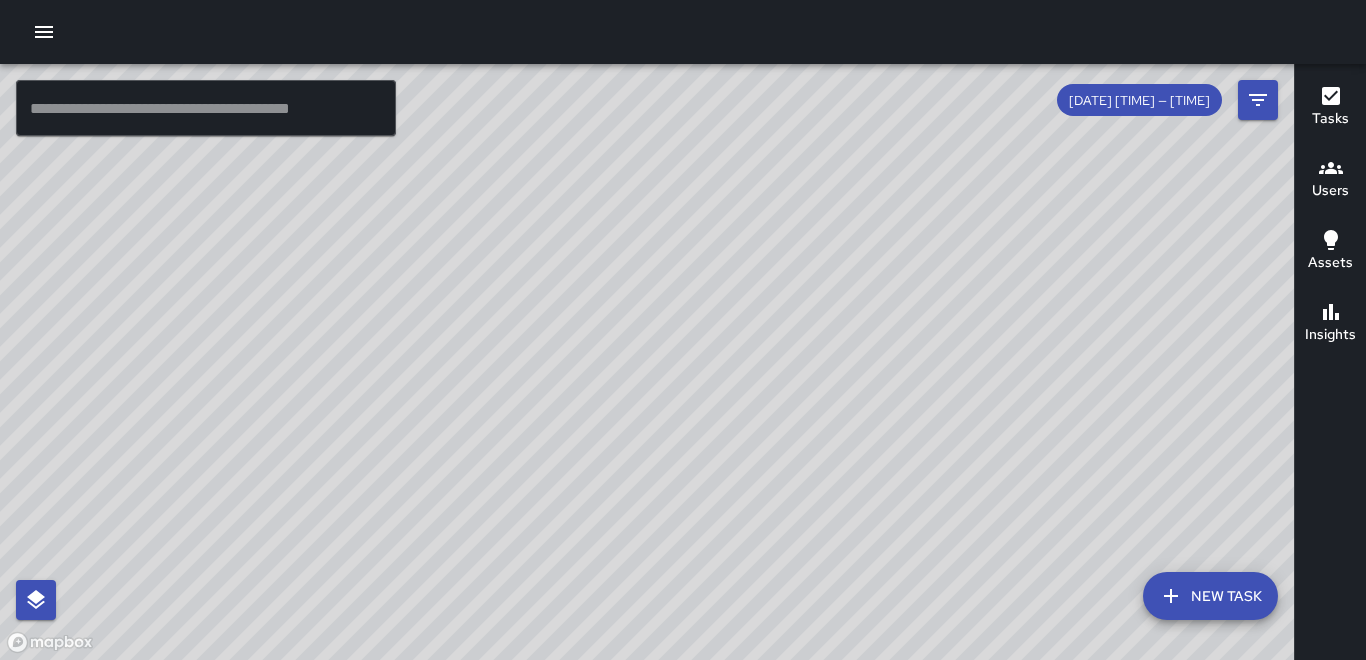 click on "Users" at bounding box center (1330, 191) 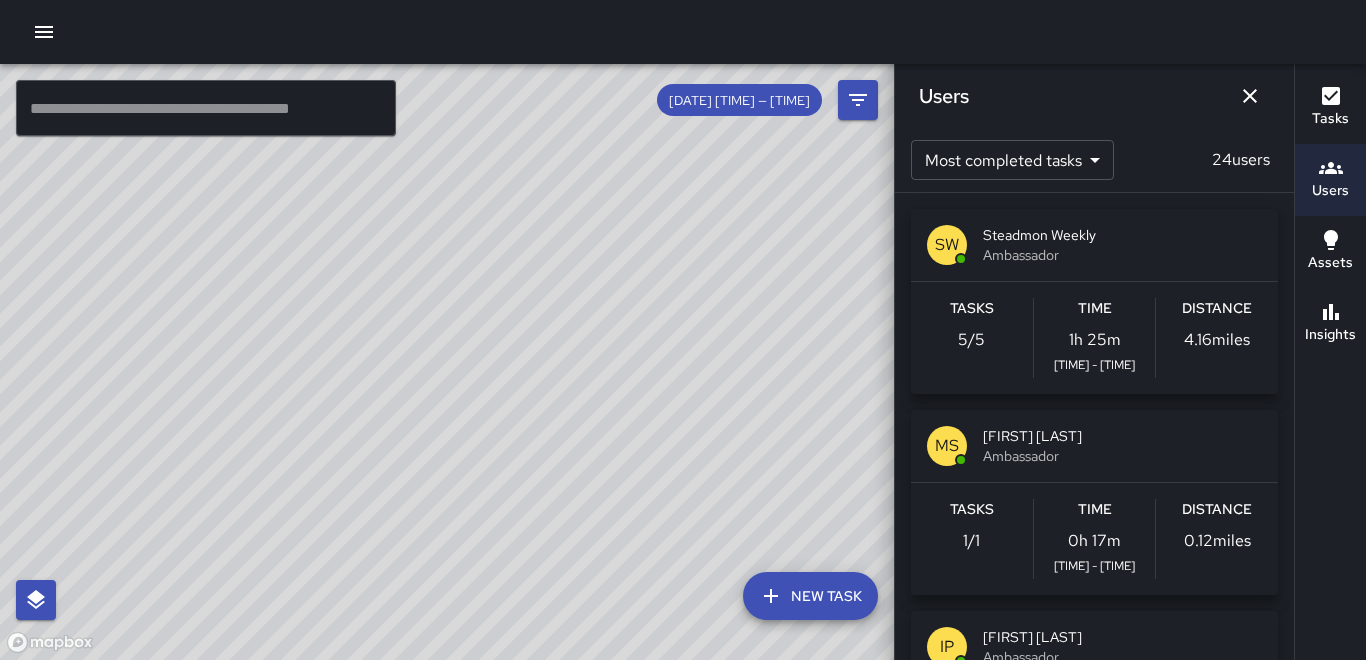 click at bounding box center [647, 362] 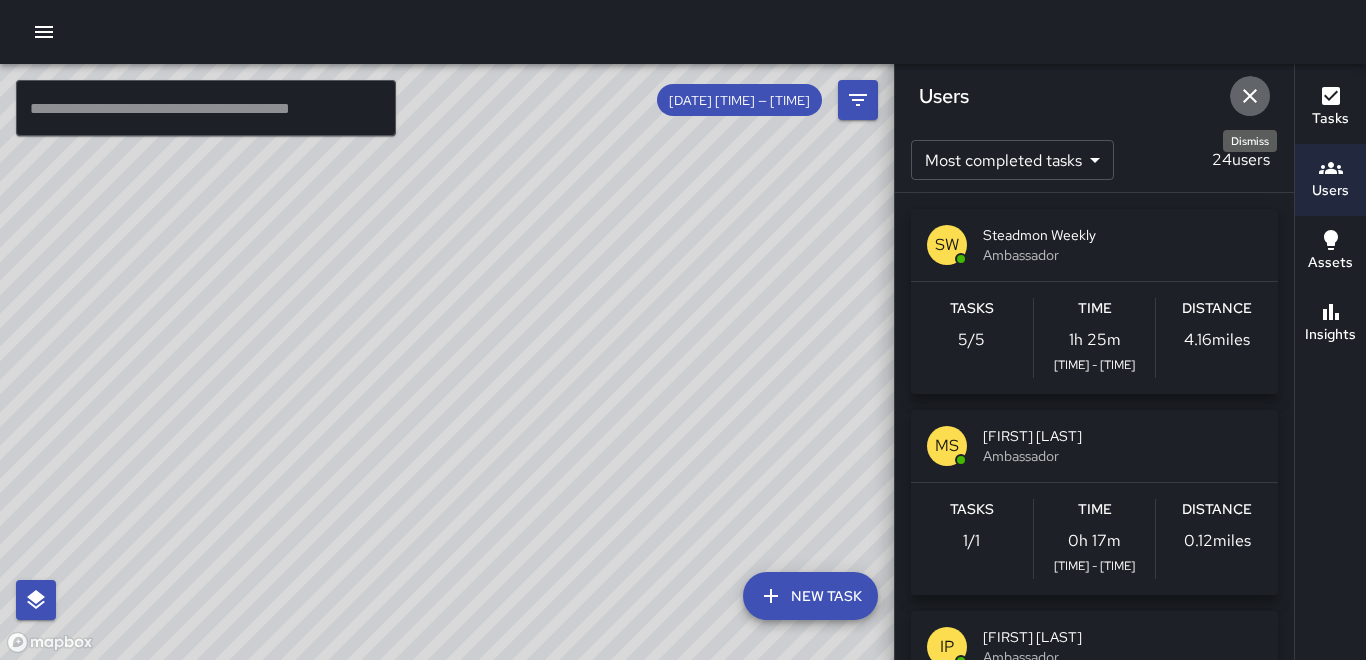 click 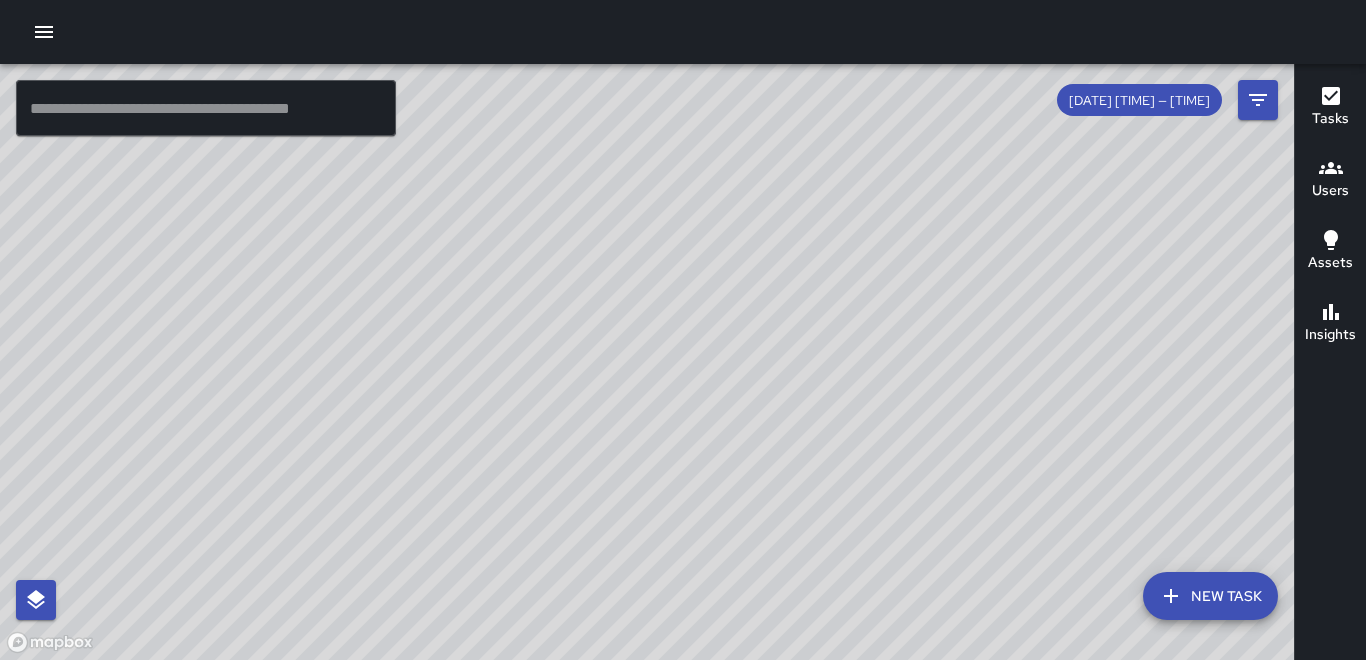 drag, startPoint x: 699, startPoint y: 470, endPoint x: 904, endPoint y: 537, distance: 215.67105 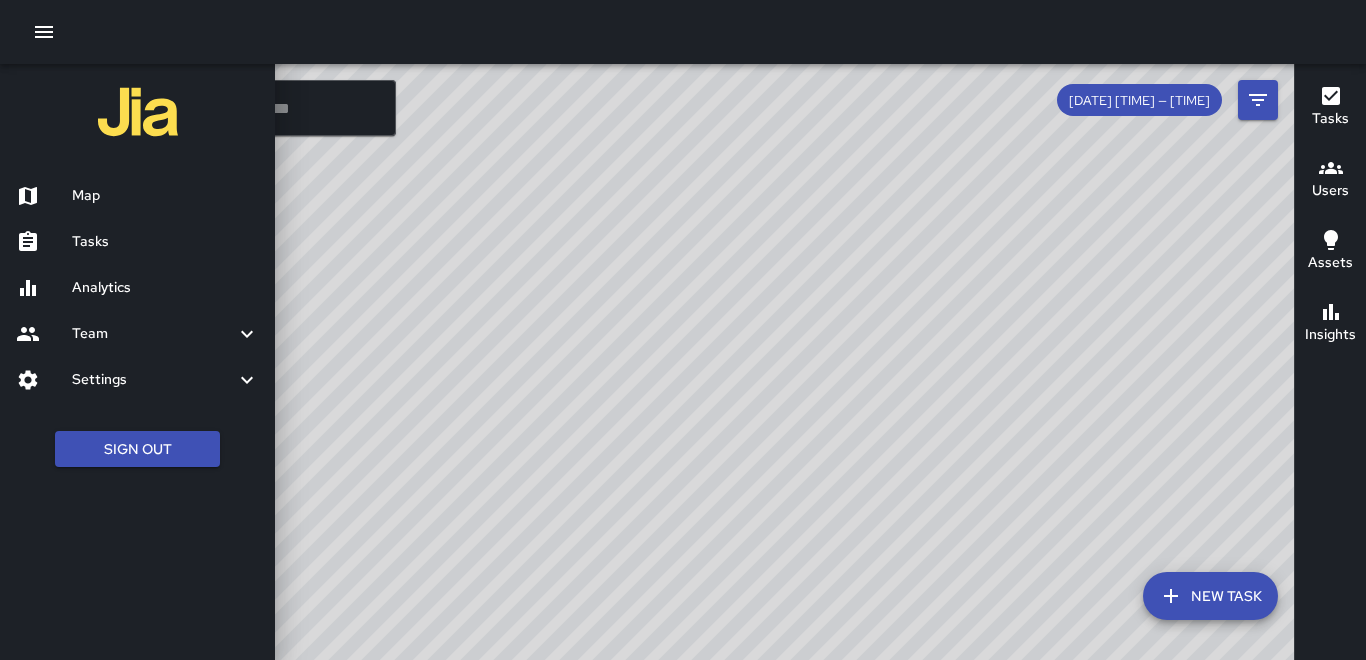 click on "Tasks" at bounding box center (165, 242) 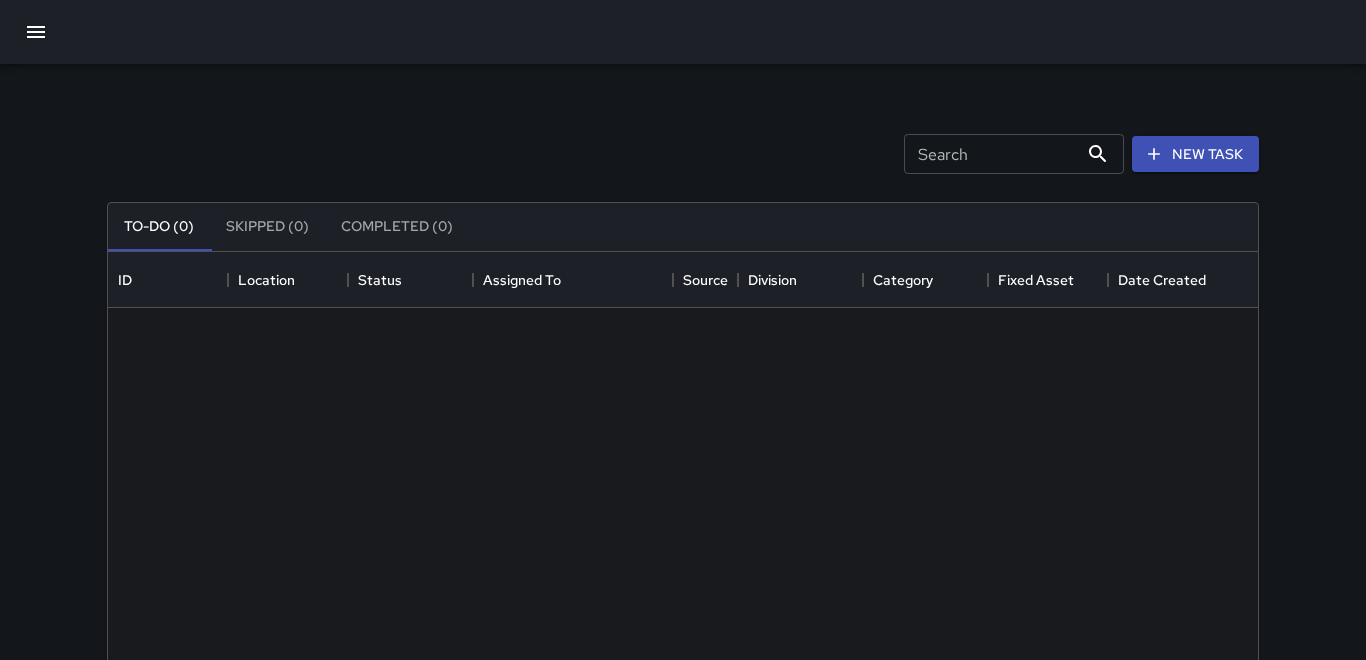click on "To-Do (0)" at bounding box center [159, 227] 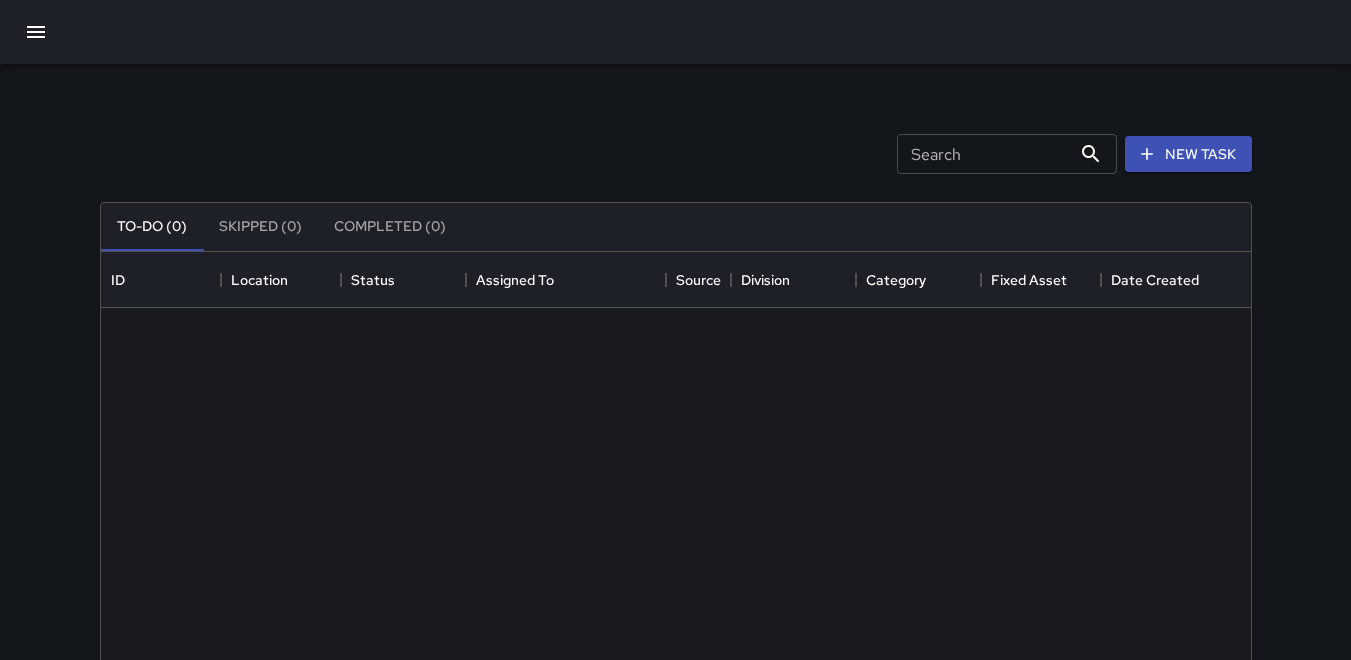 click on "To-Do (0)" at bounding box center [152, 227] 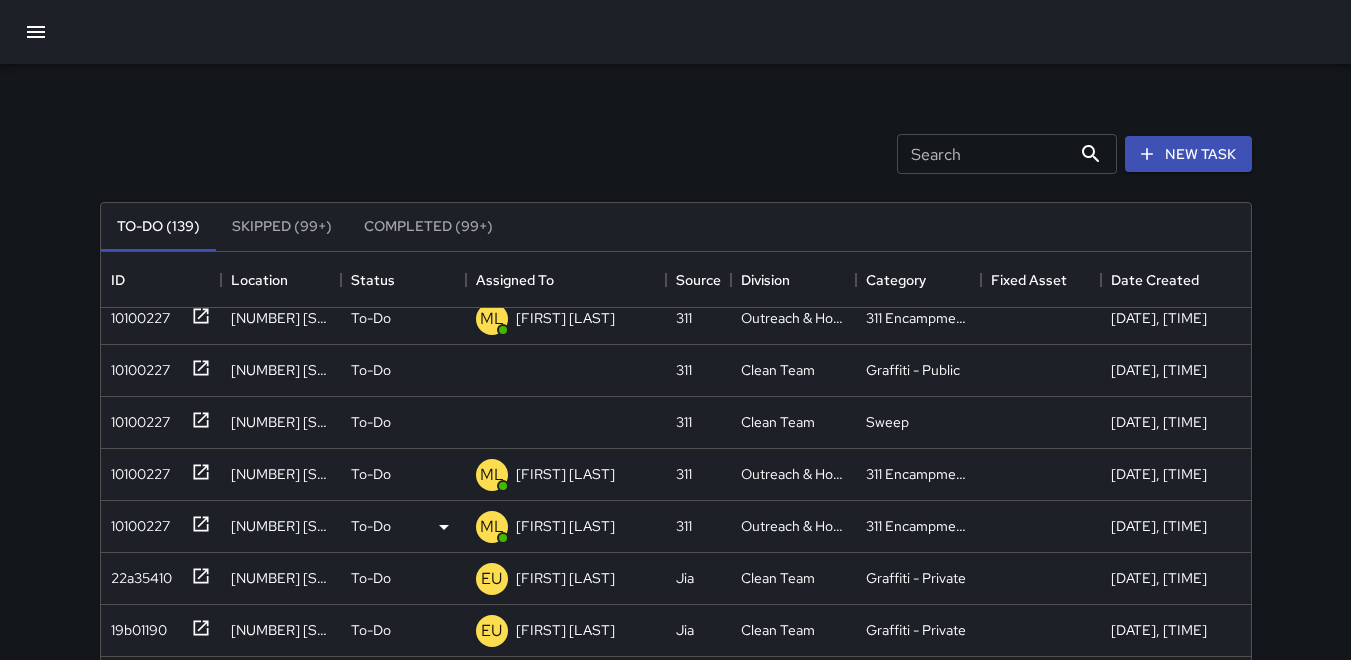 scroll, scrollTop: 200, scrollLeft: 0, axis: vertical 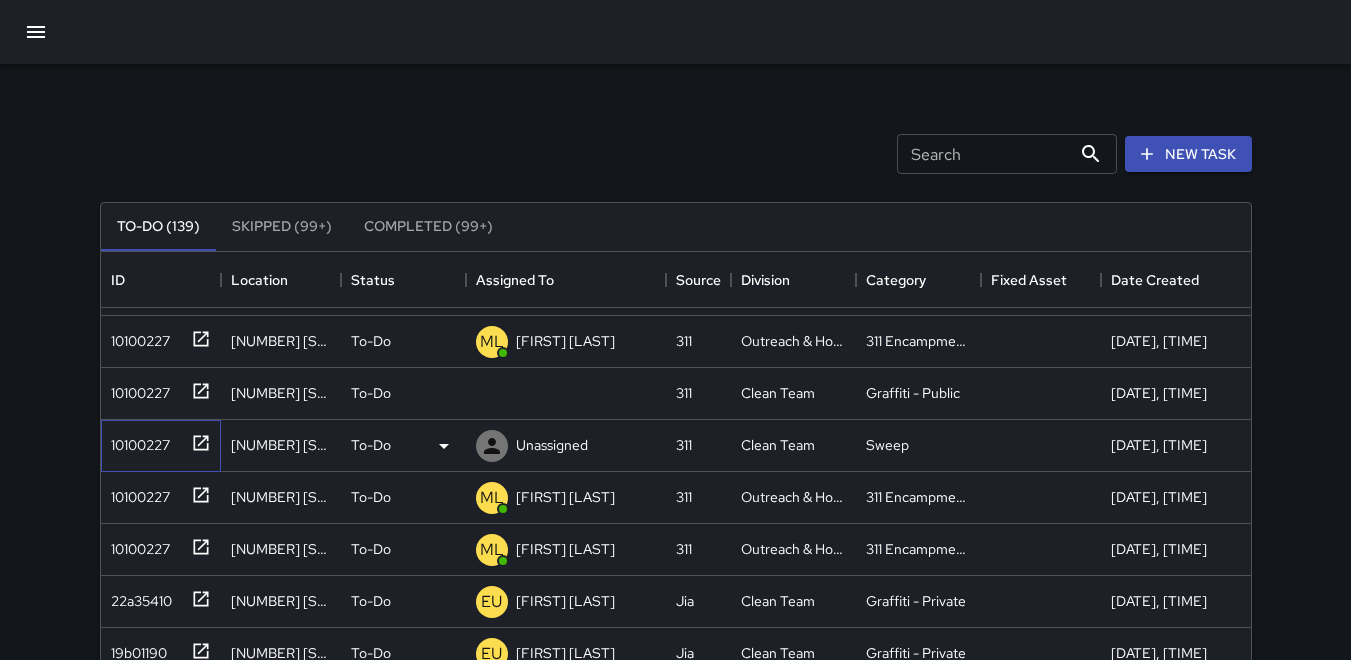 click on "10100227" at bounding box center [136, 441] 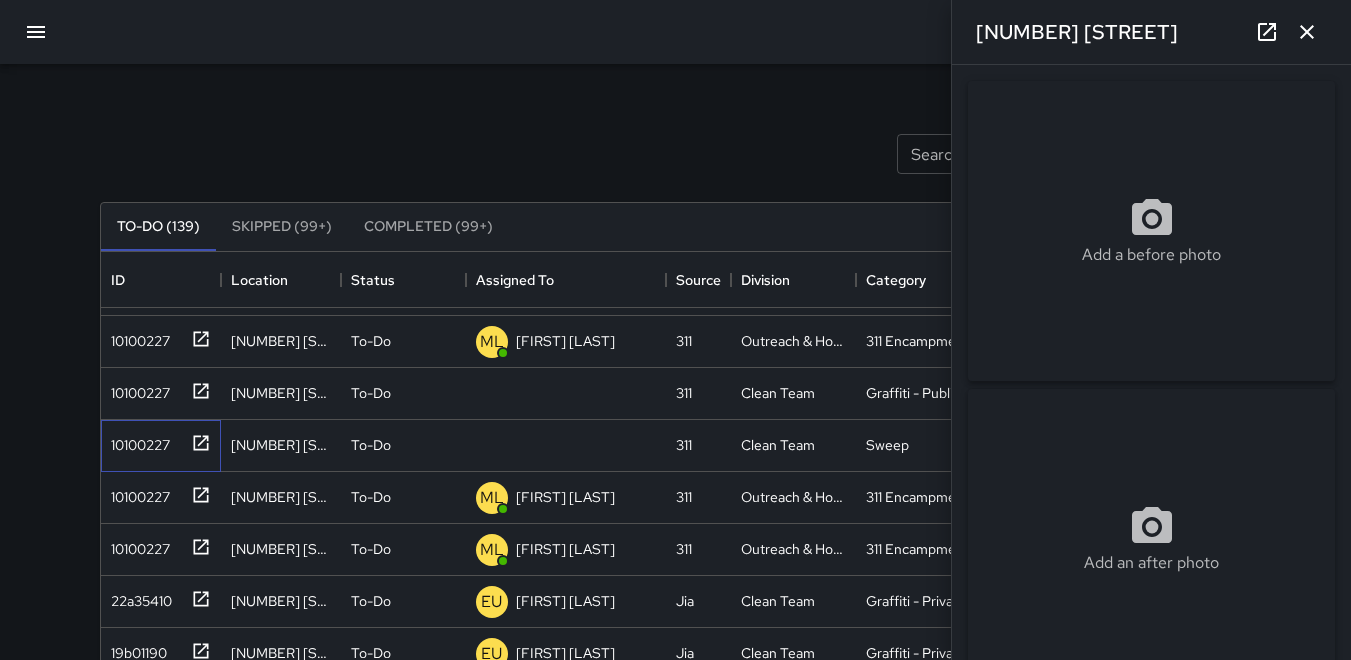 type on "**********" 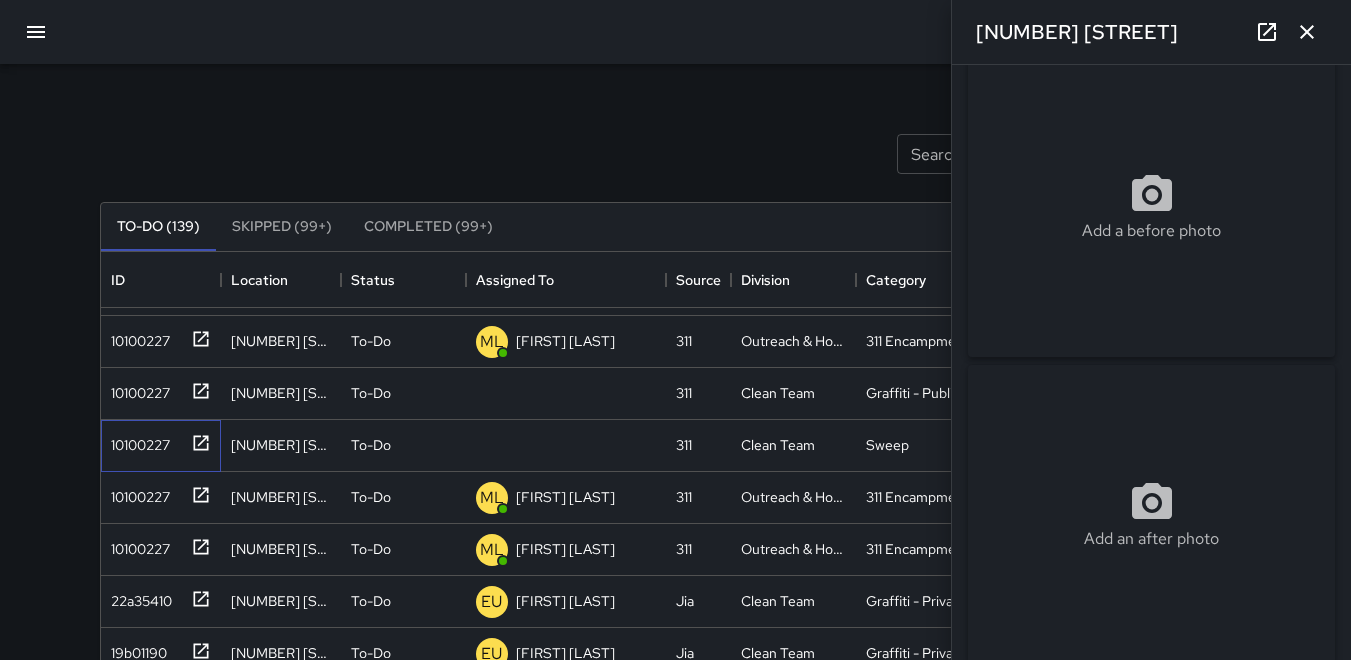 scroll, scrollTop: 400, scrollLeft: 0, axis: vertical 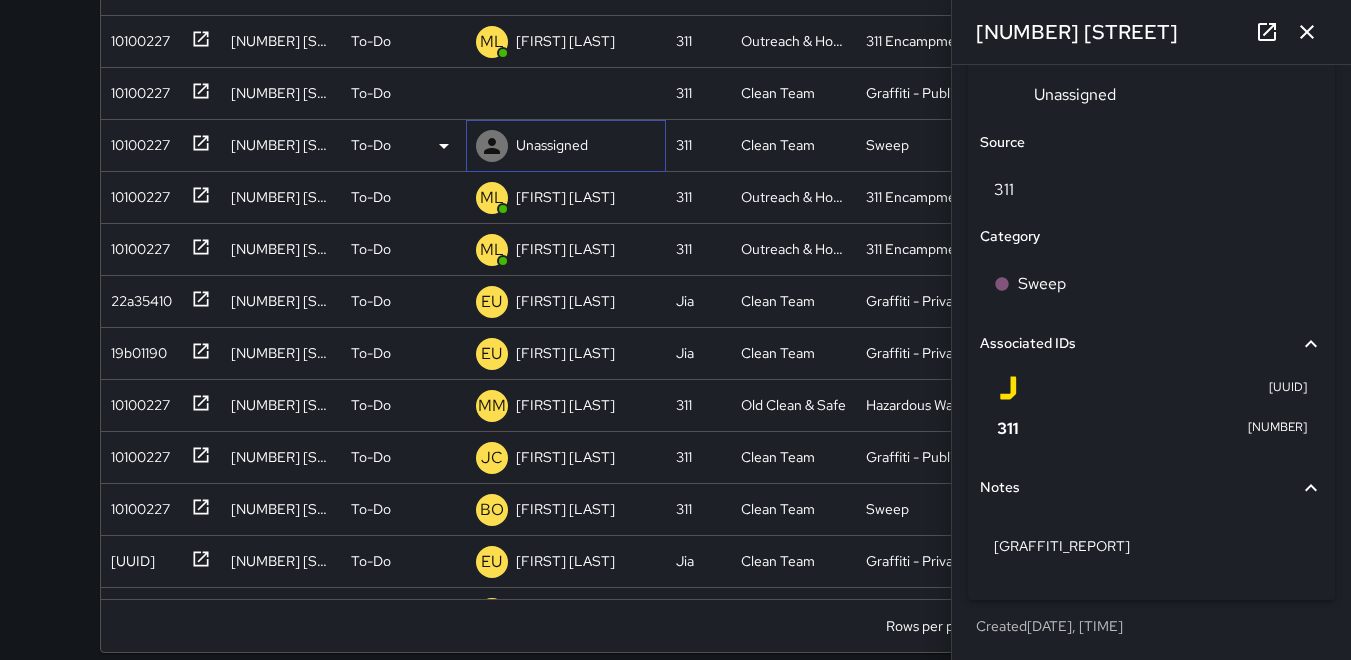click 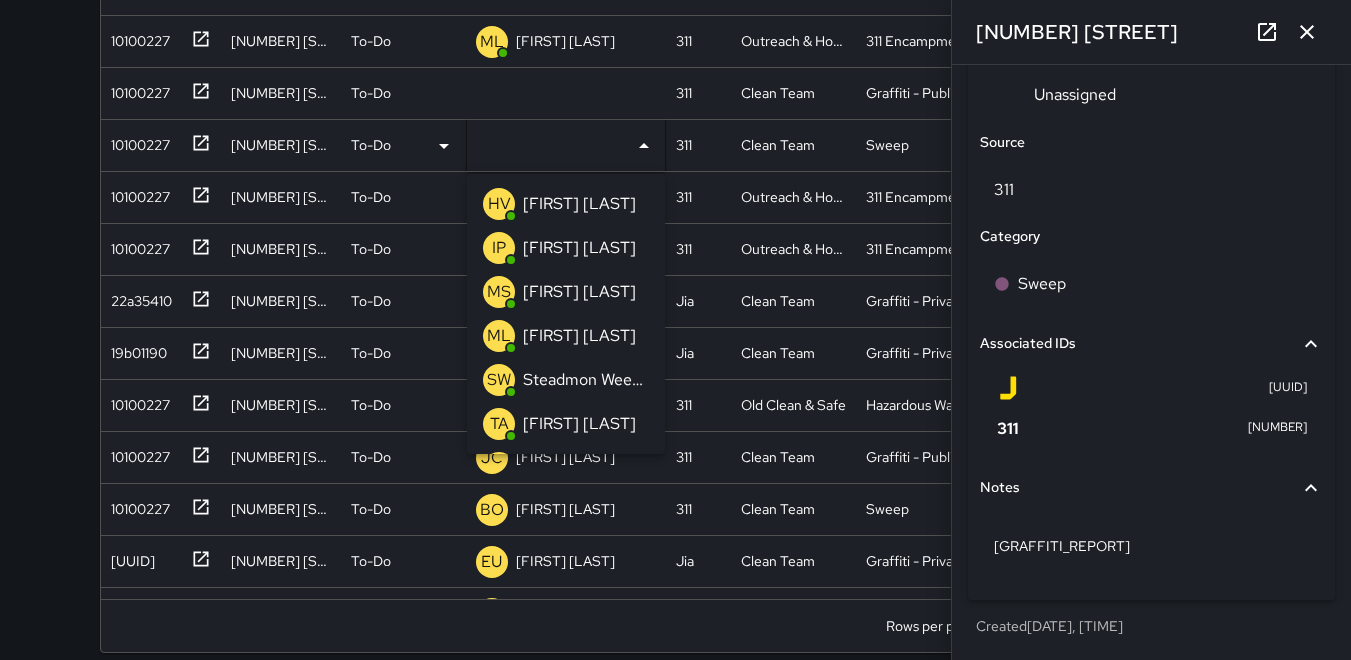 click on "HV" at bounding box center [499, 204] 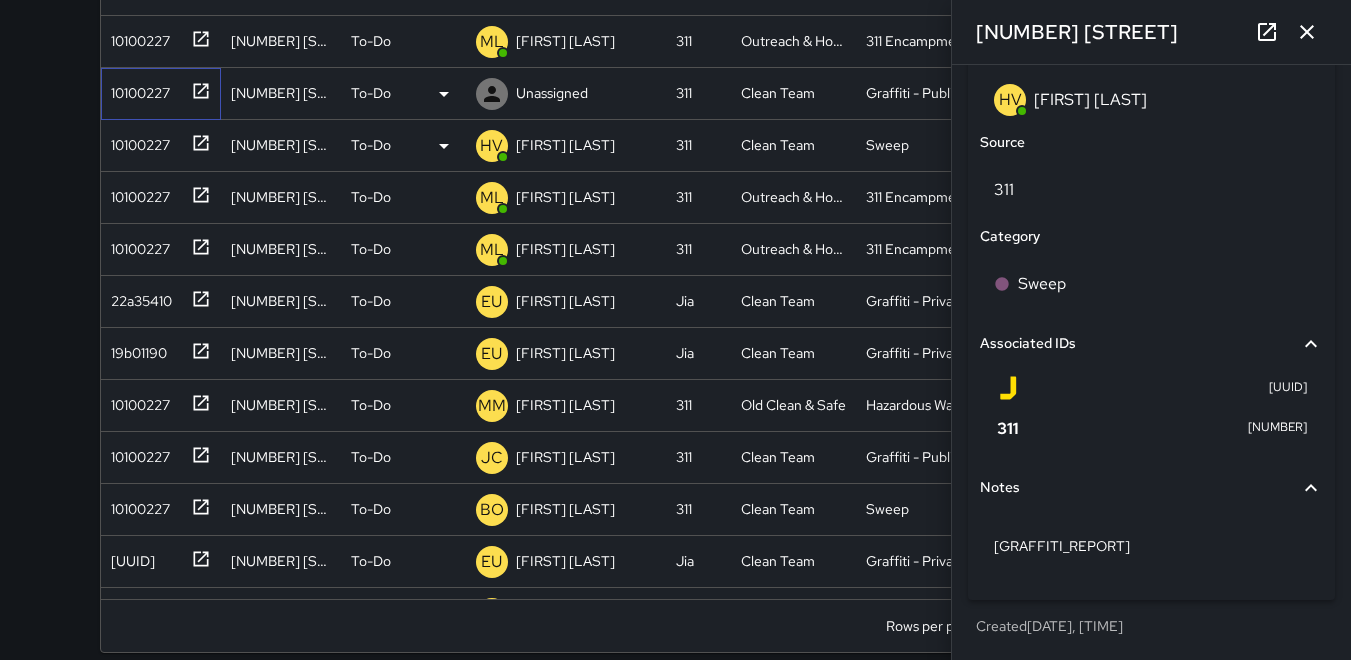 click on "10100227" at bounding box center (136, 89) 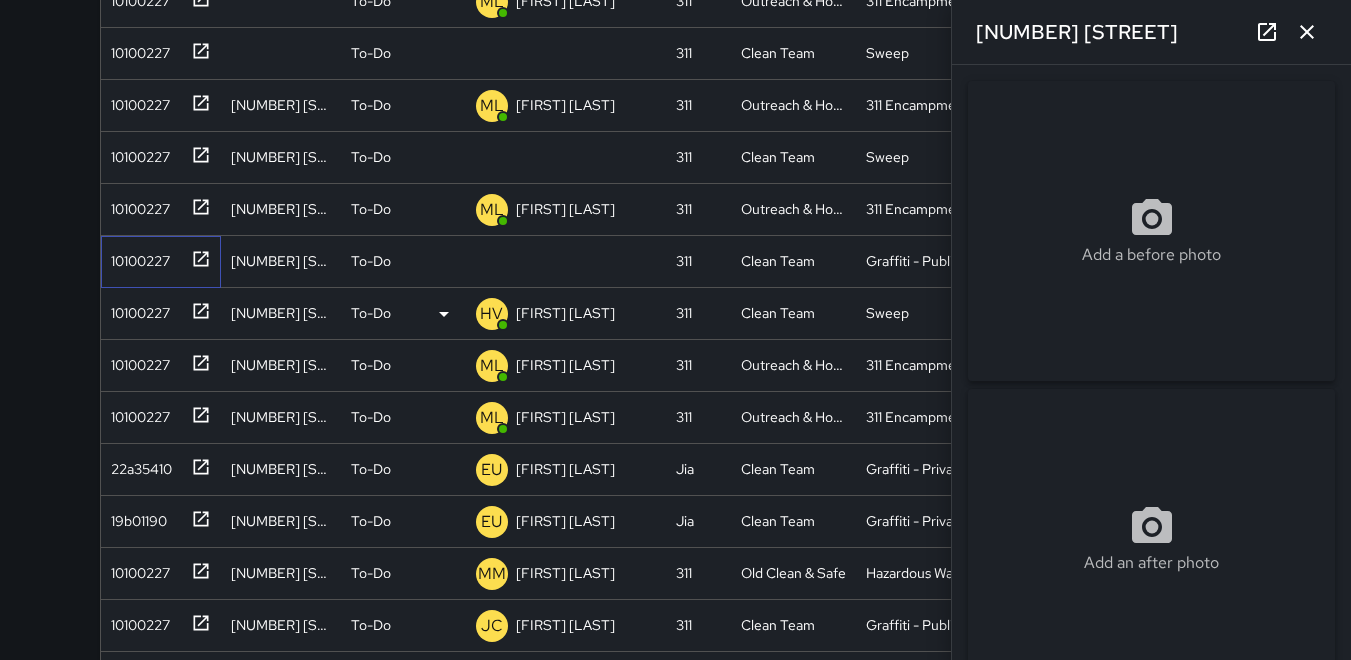 scroll, scrollTop: 300, scrollLeft: 0, axis: vertical 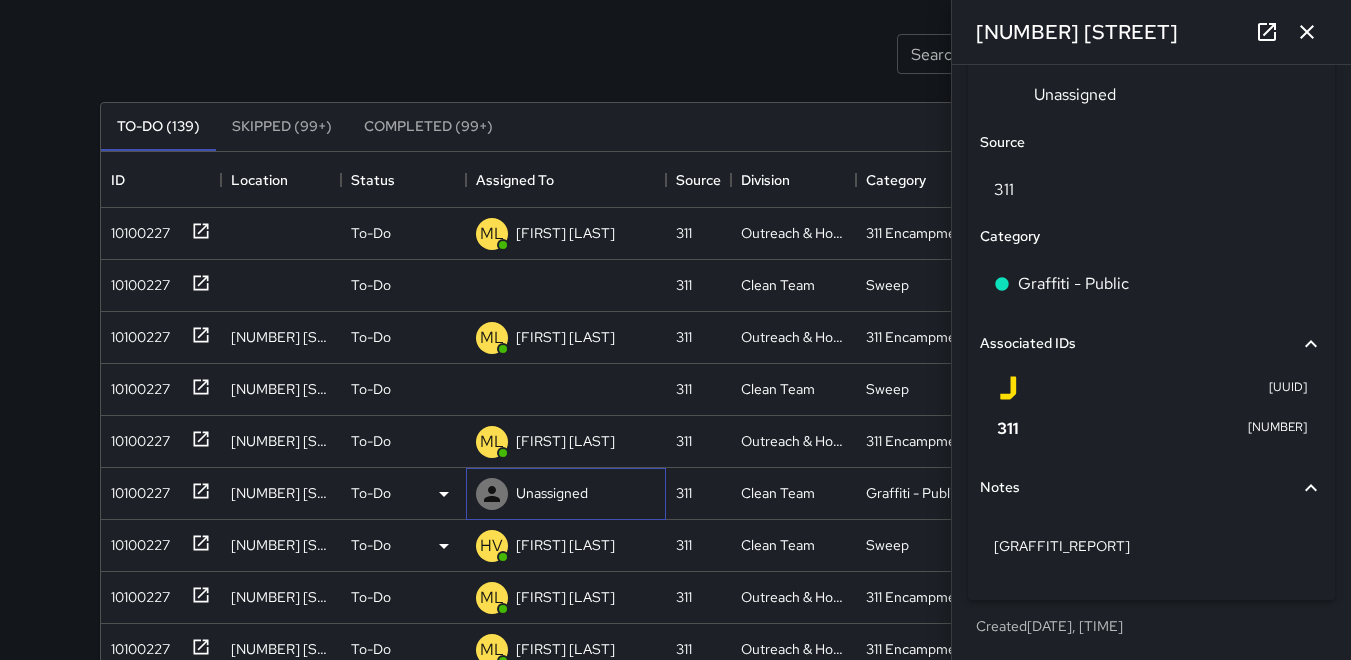click 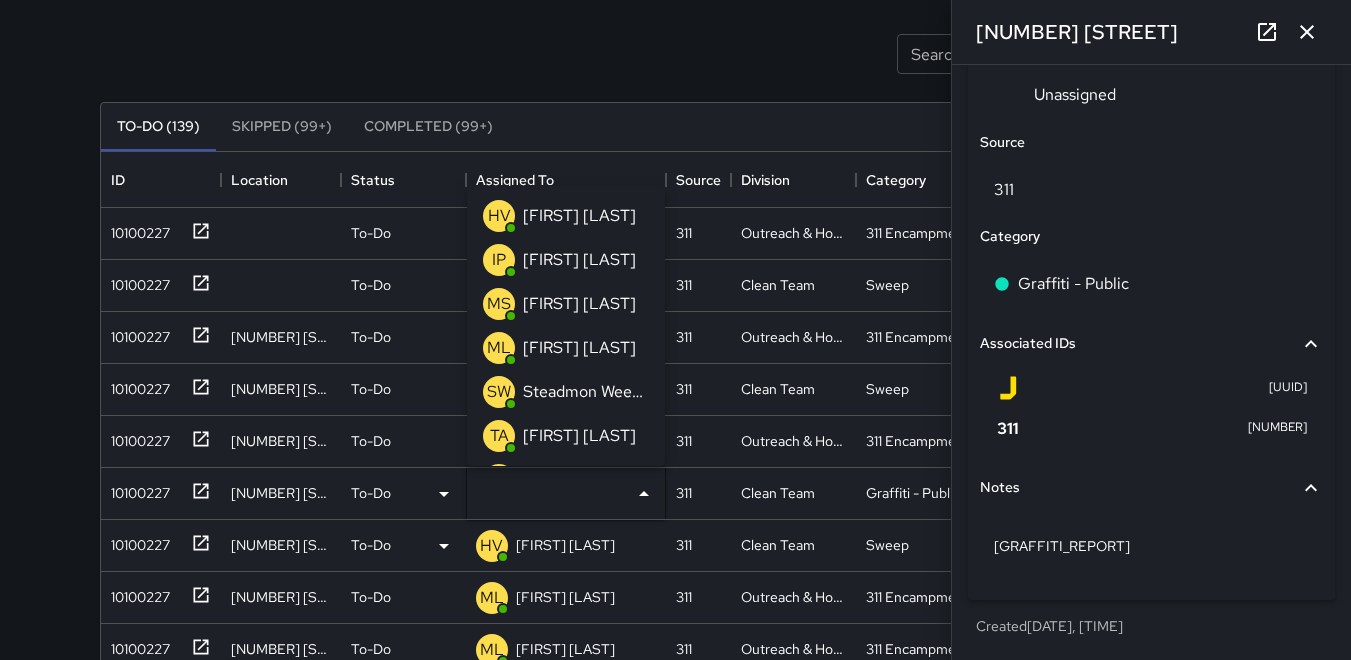 click on "HV" at bounding box center (499, 216) 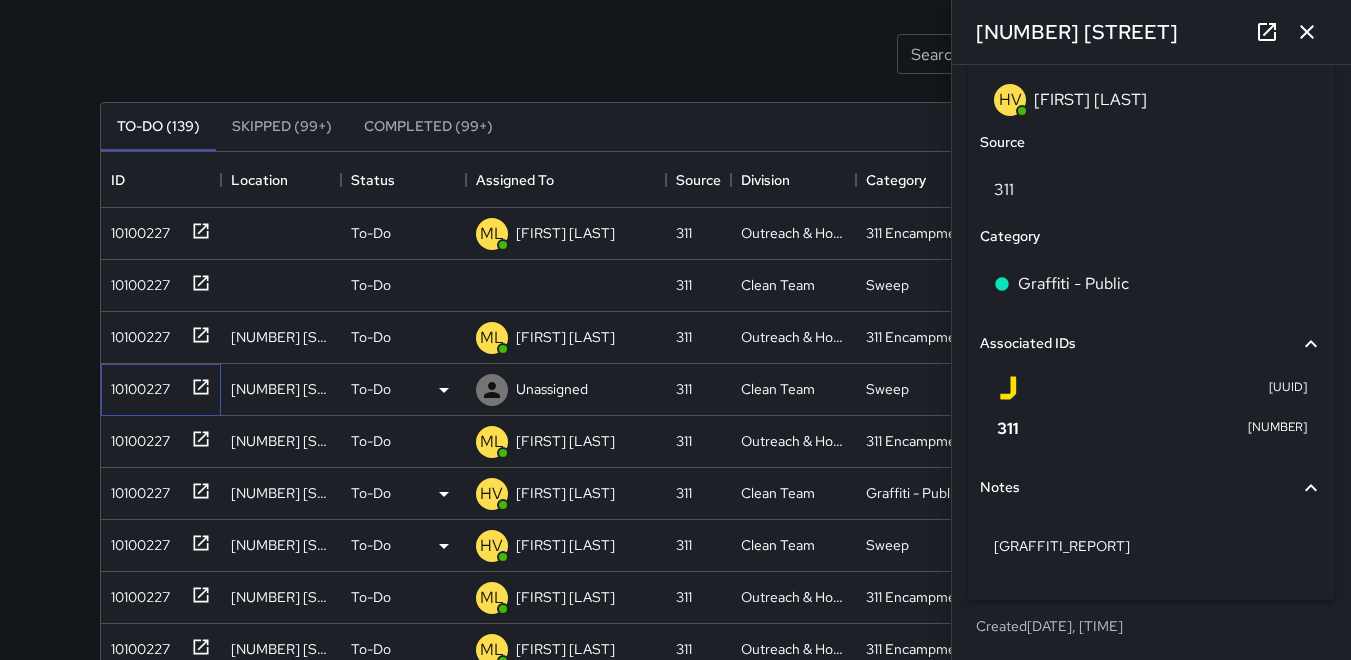 click on "10100227" at bounding box center [136, 385] 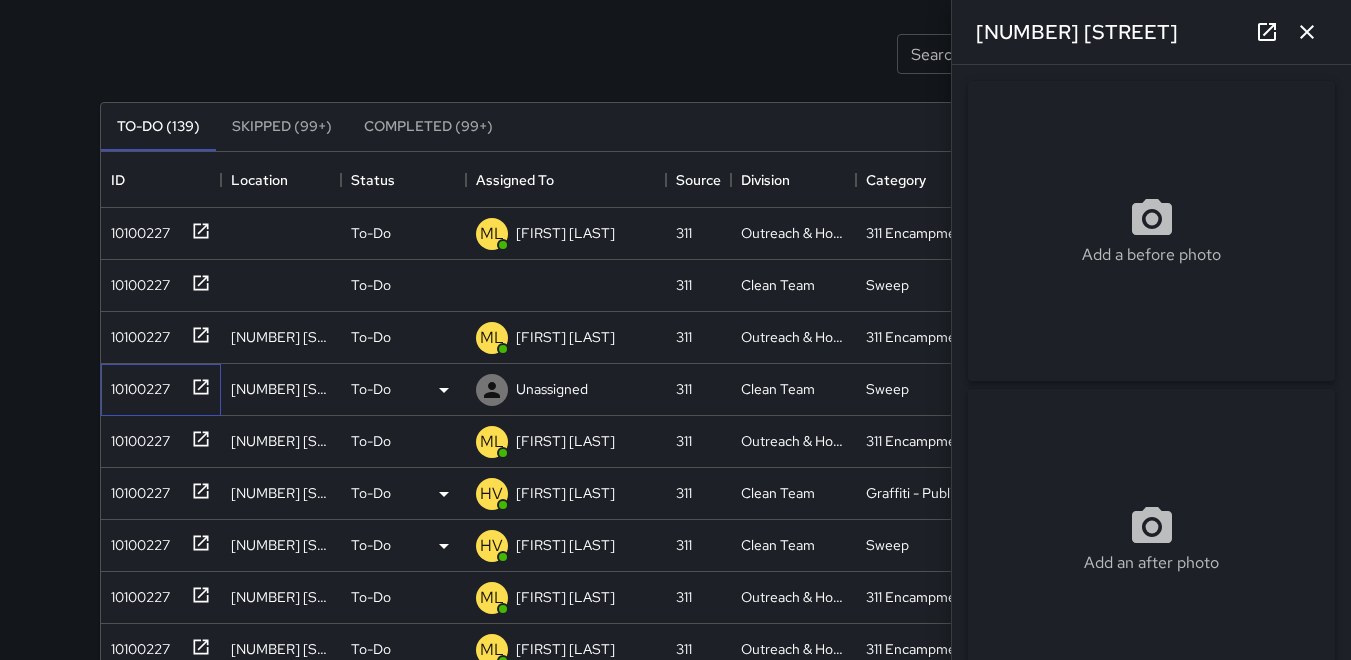 type on "**********" 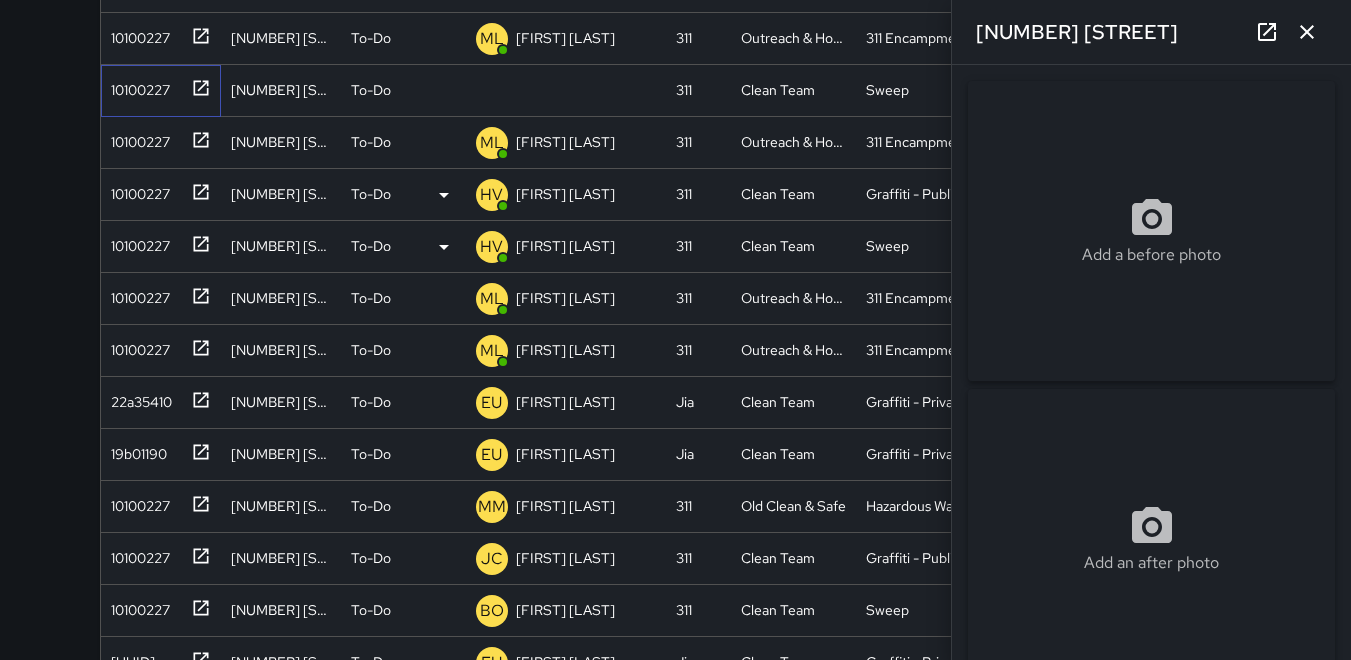 scroll, scrollTop: 400, scrollLeft: 0, axis: vertical 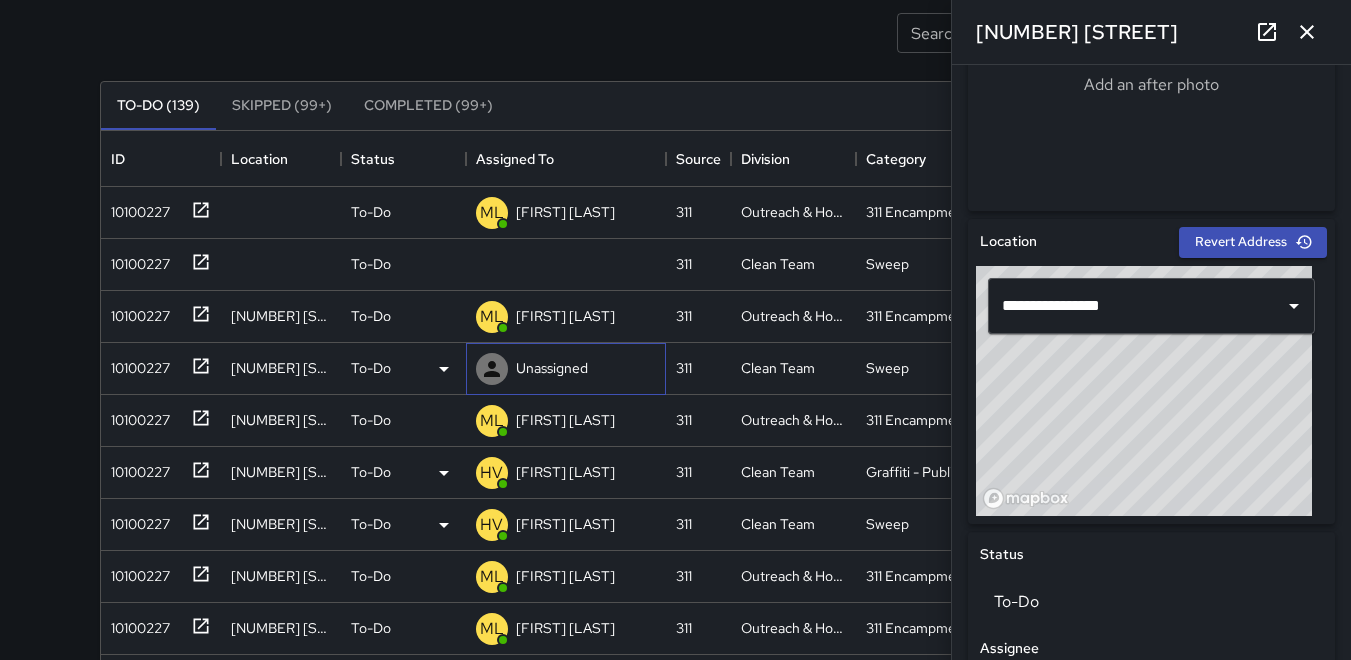click 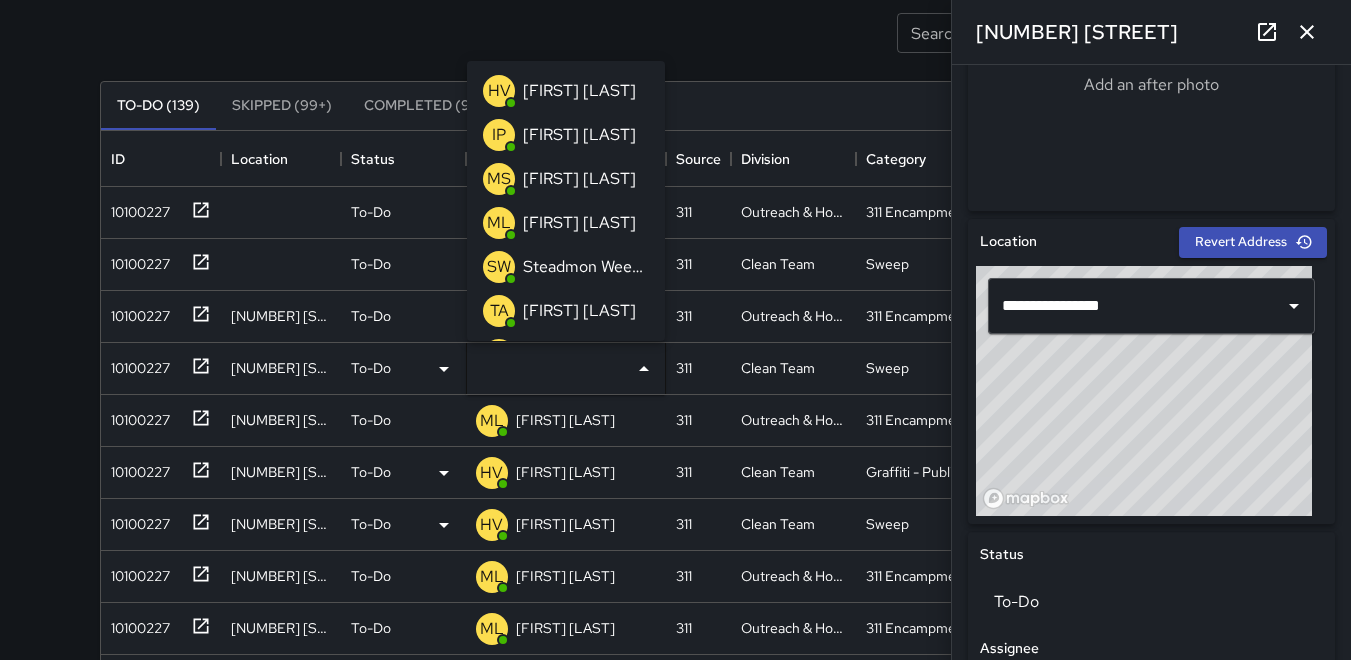 click on "HV" at bounding box center [499, 91] 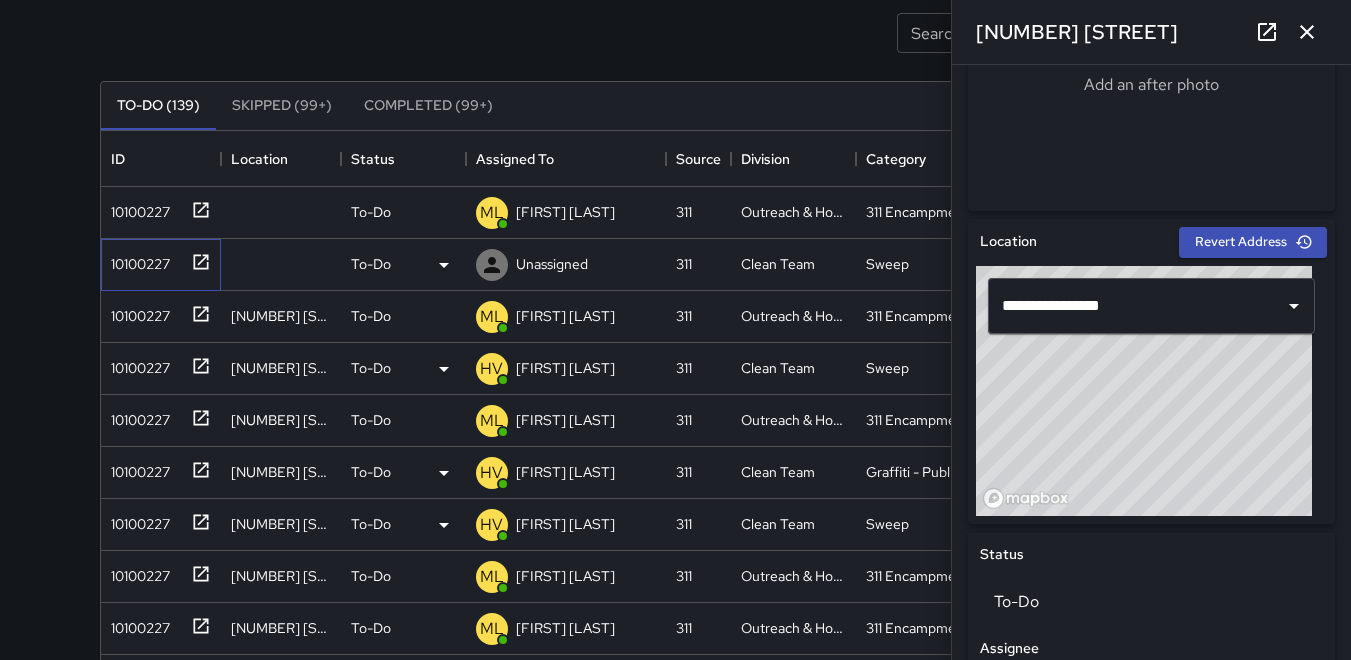 click on "10100227" at bounding box center [136, 260] 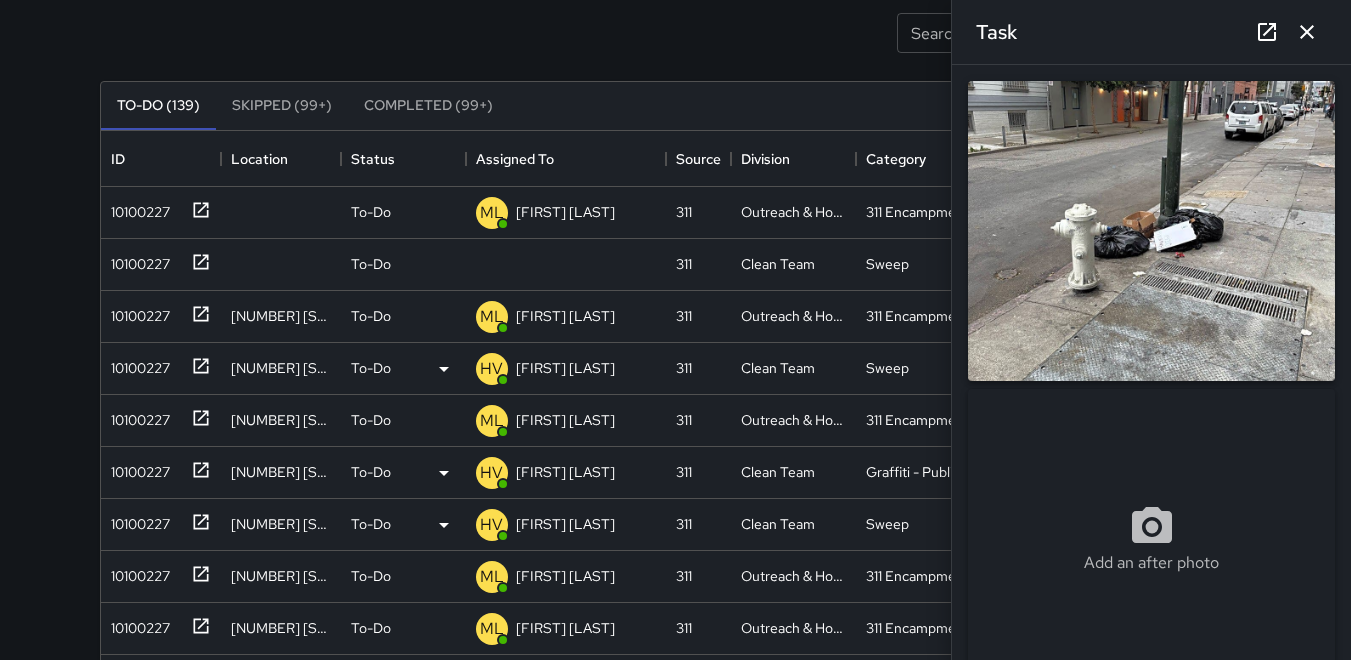 click at bounding box center [1151, 231] 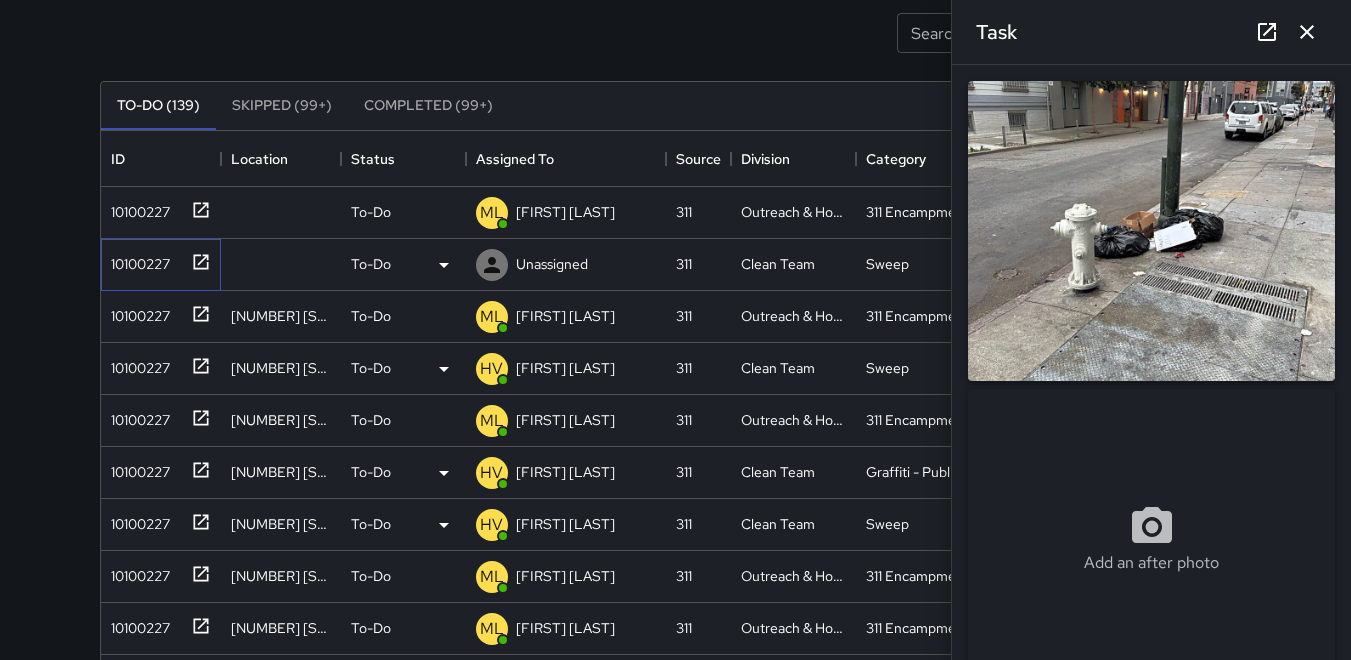 click on "10100227" at bounding box center [136, 260] 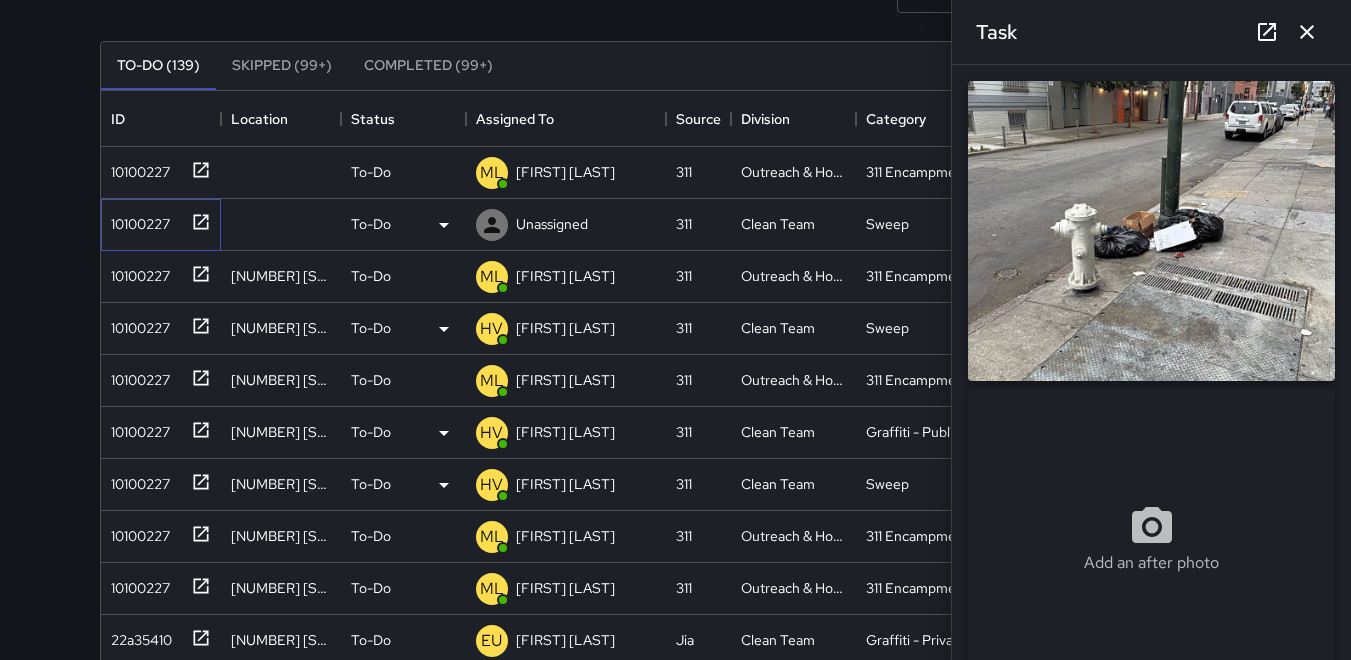 scroll, scrollTop: 200, scrollLeft: 0, axis: vertical 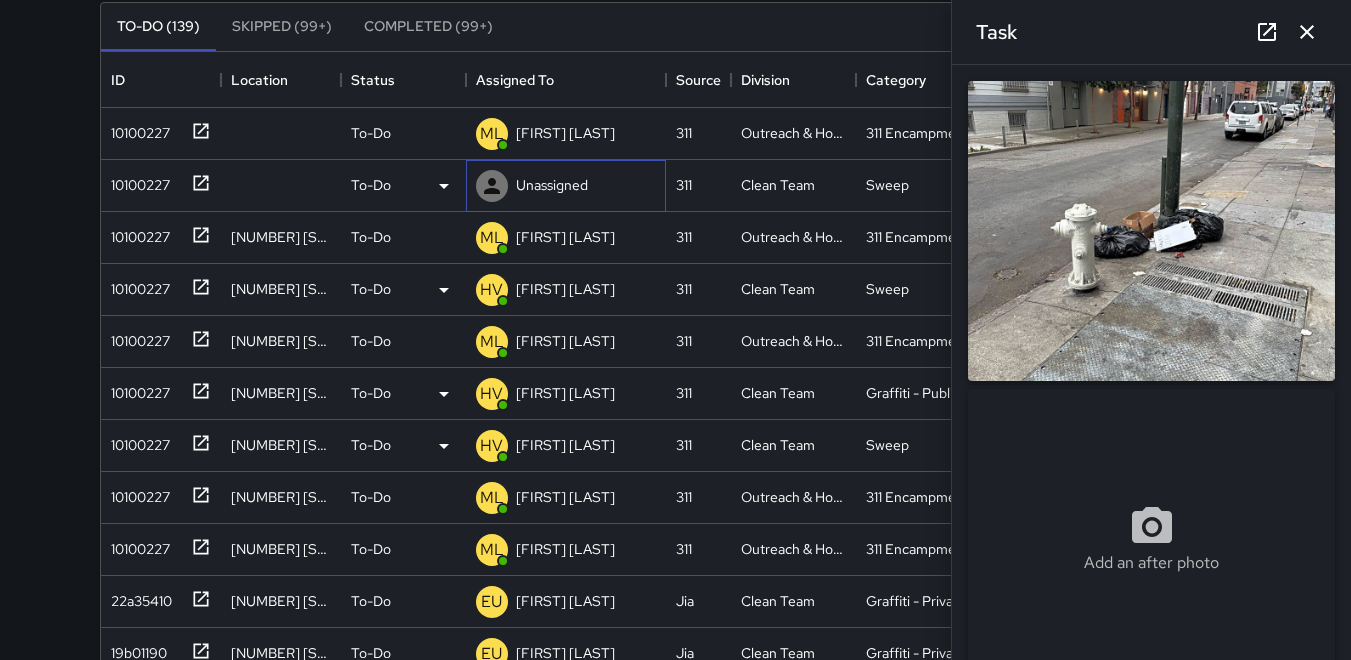 click 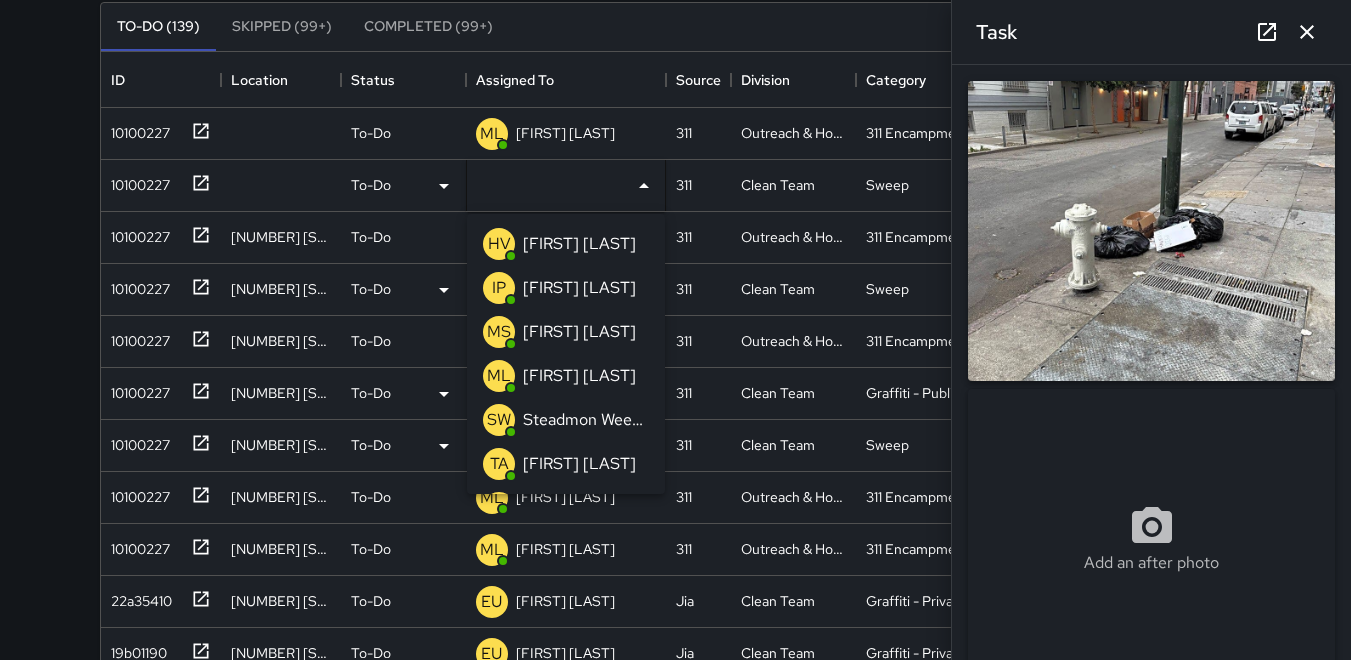 click on "HV" at bounding box center [499, 244] 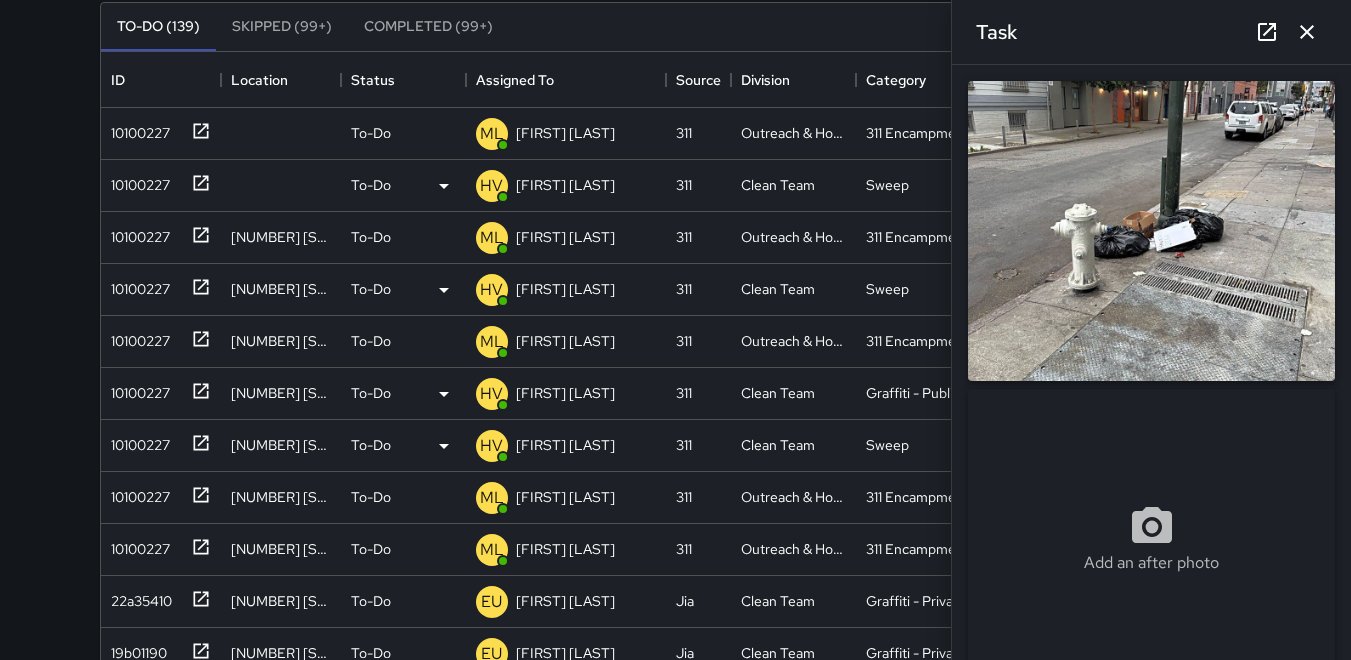click 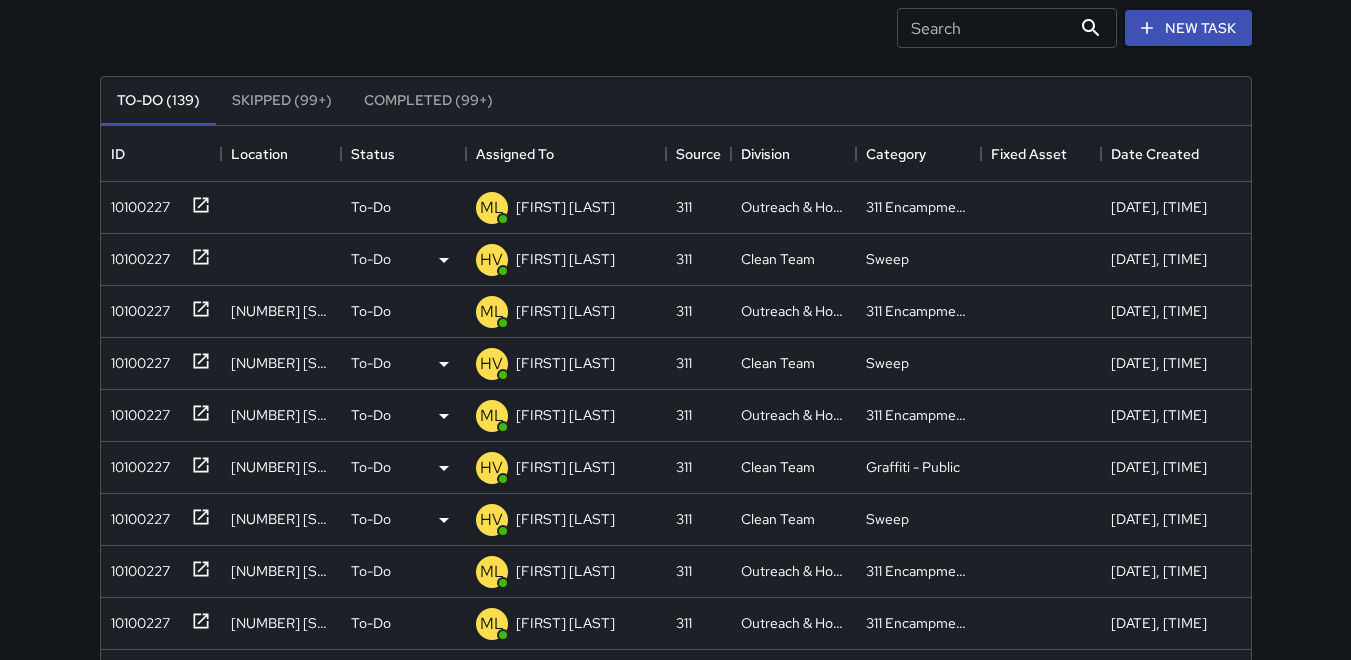 scroll, scrollTop: 0, scrollLeft: 0, axis: both 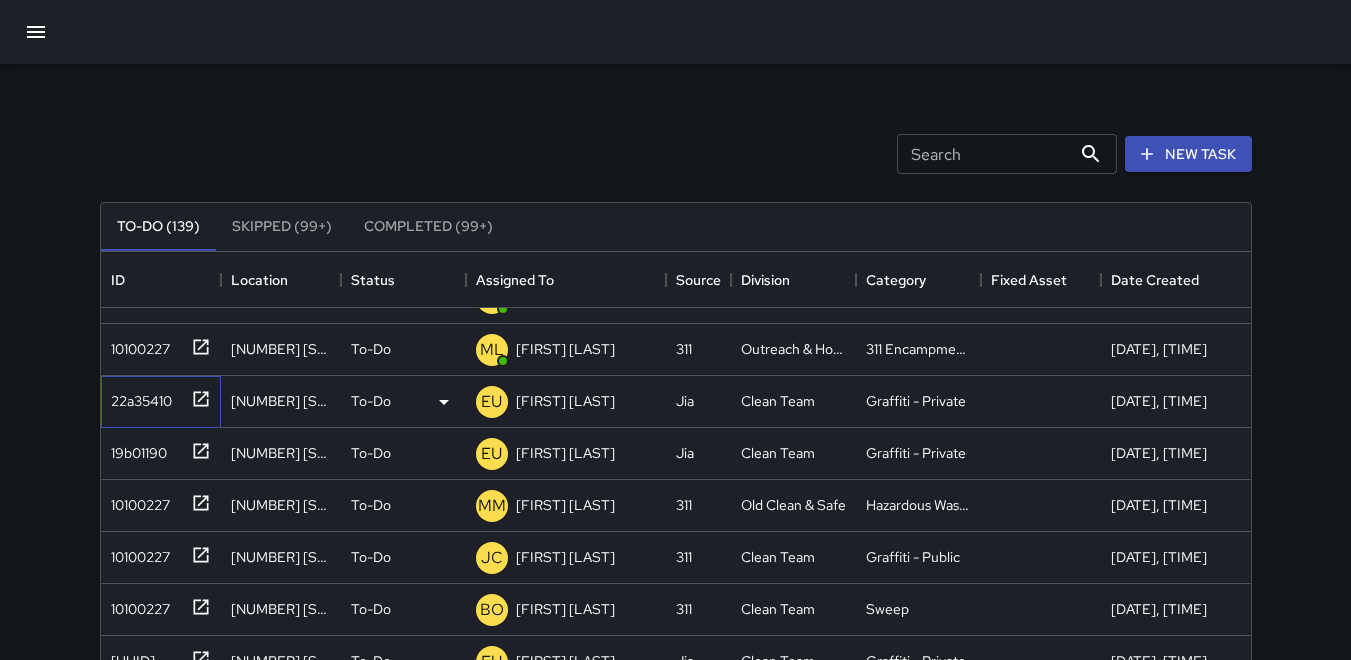 click on "22a35410" at bounding box center (137, 397) 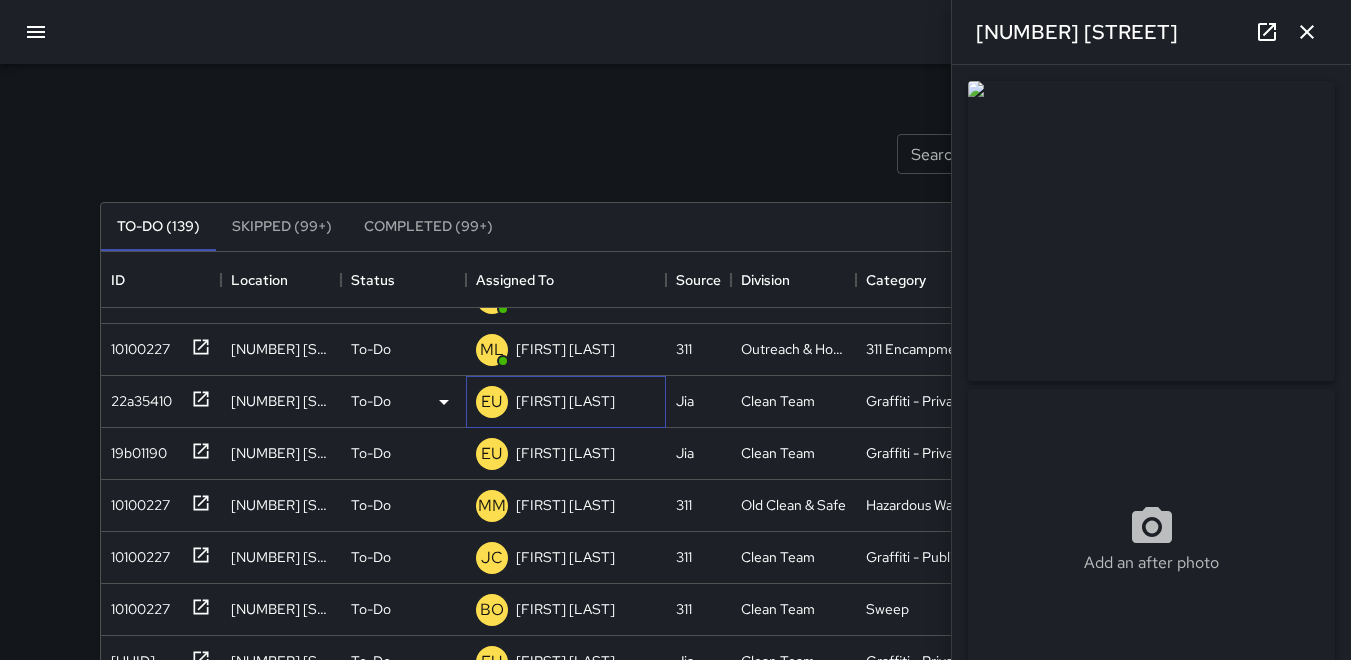 click on "EU" at bounding box center (491, 402) 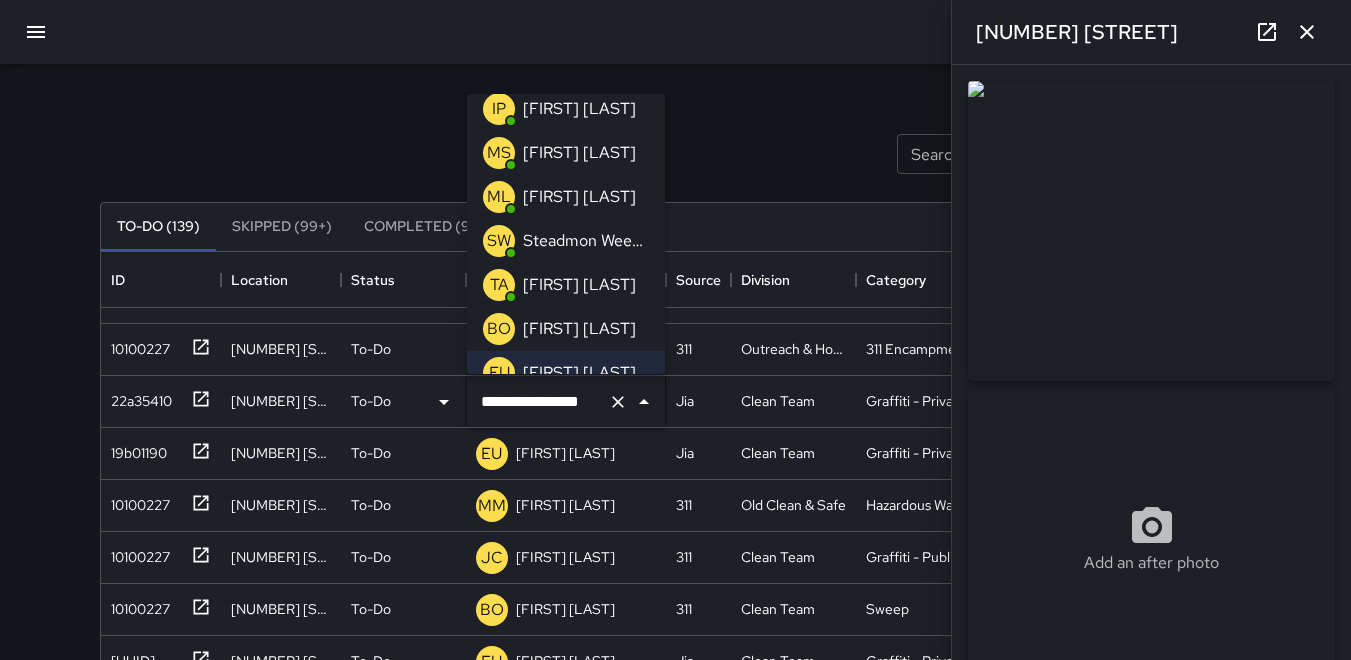 scroll, scrollTop: 0, scrollLeft: 0, axis: both 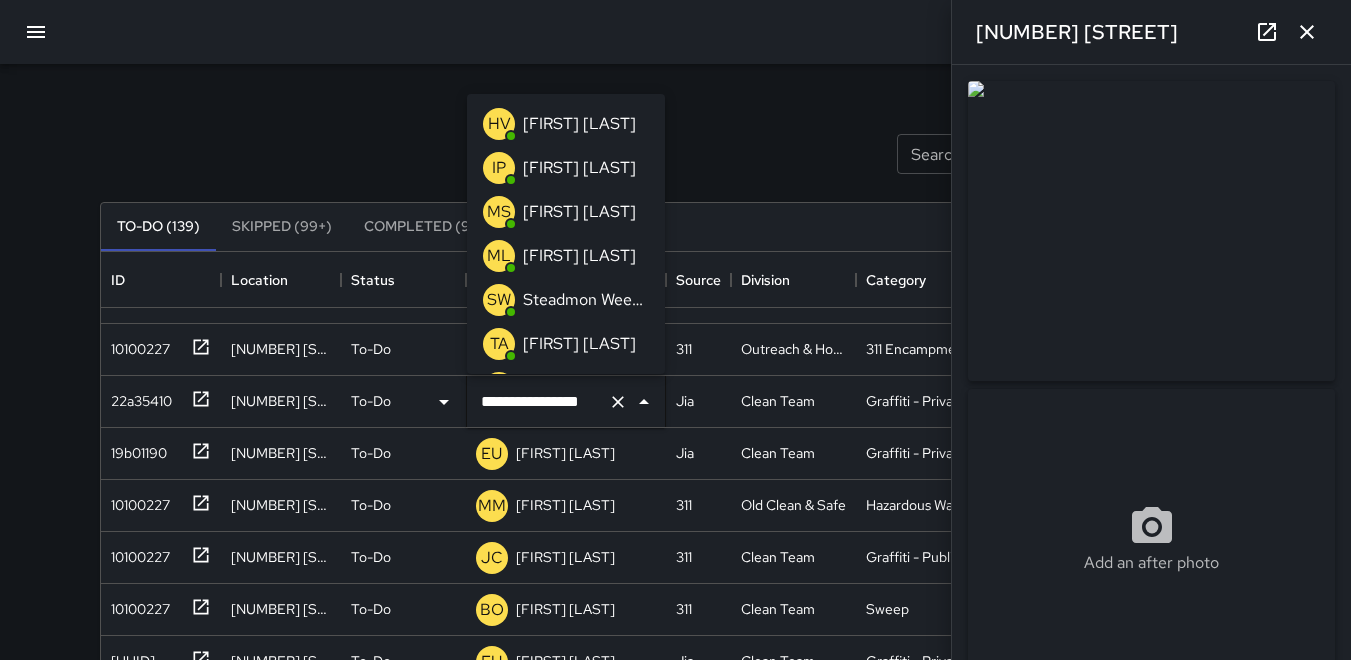 click on "HV" at bounding box center [499, 124] 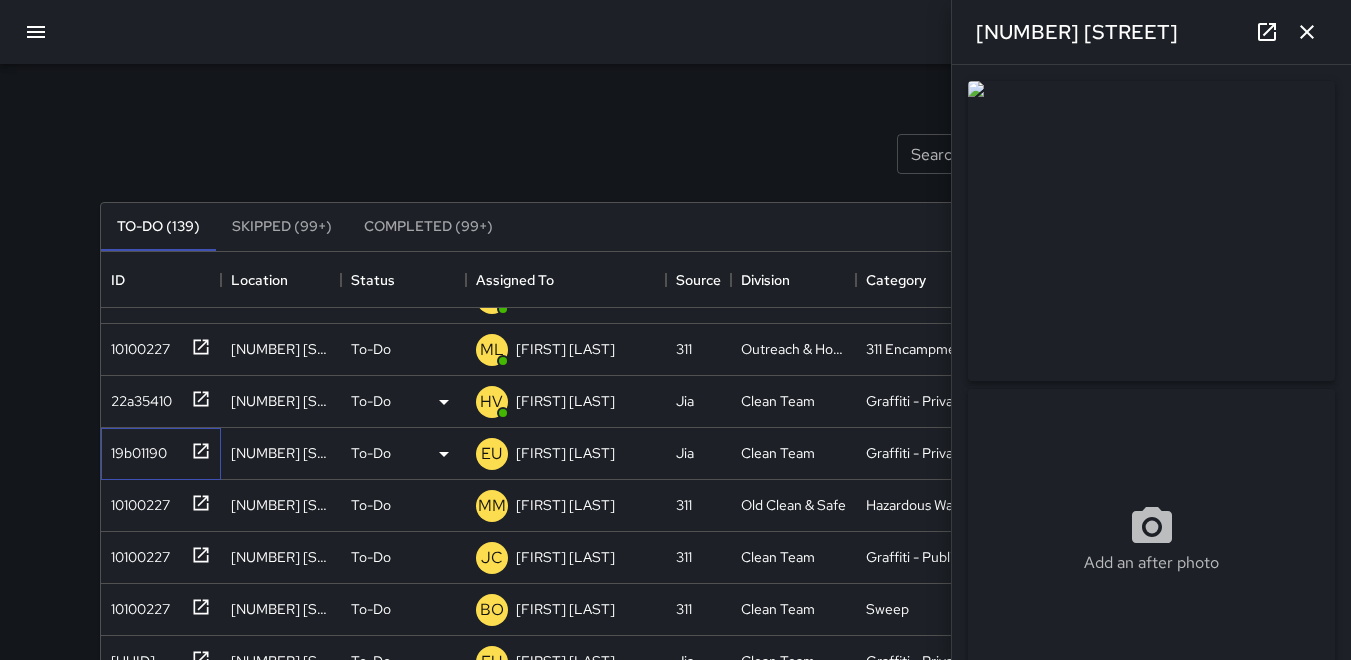 click on "19b01190" at bounding box center (135, 449) 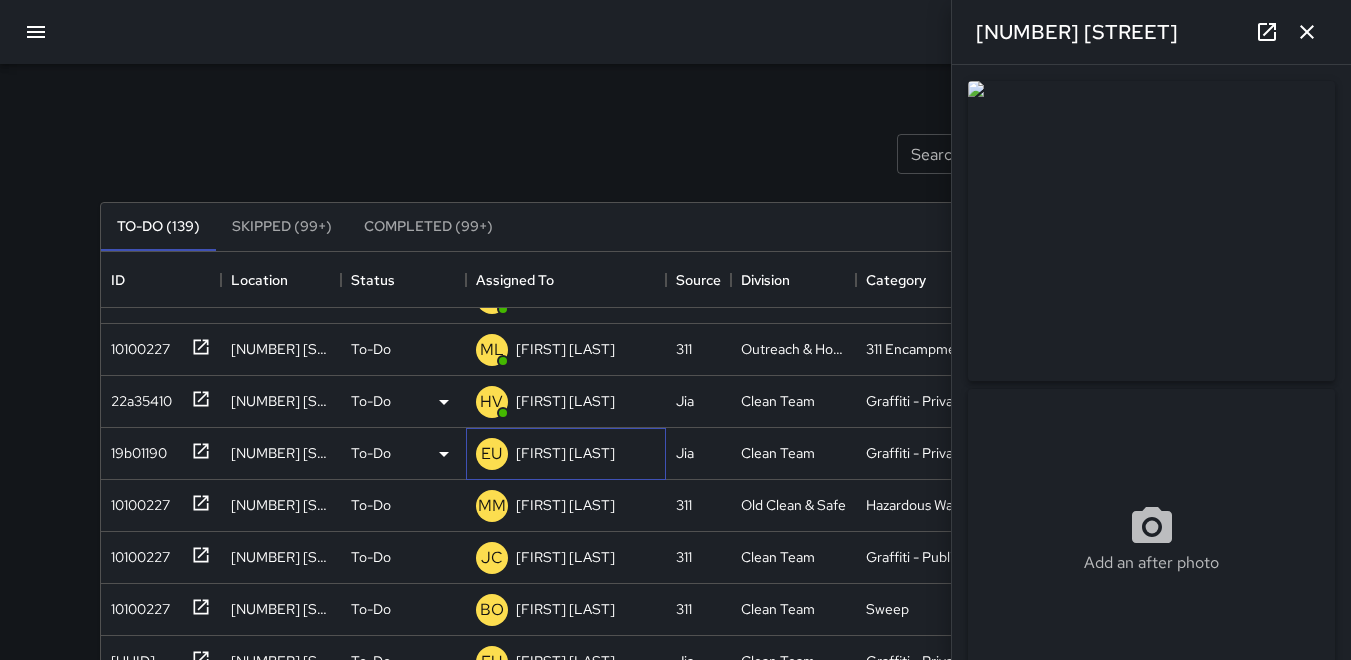 click on "EU" at bounding box center [491, 454] 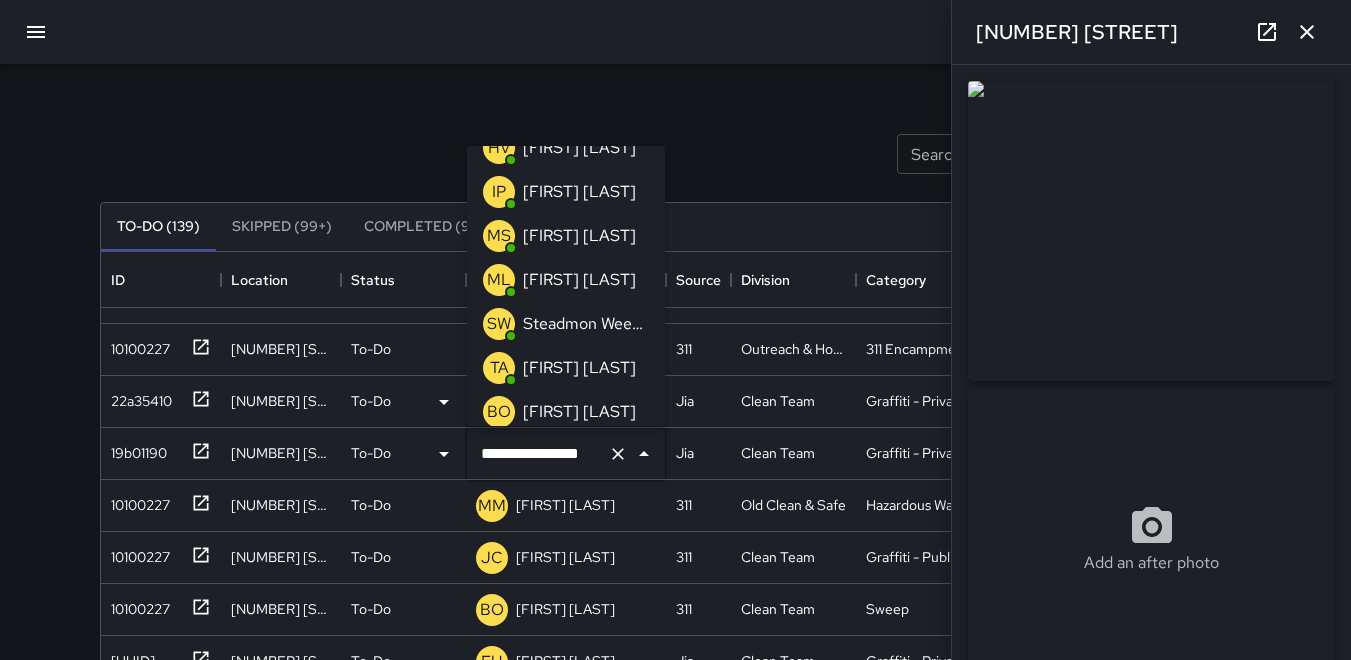 scroll, scrollTop: 0, scrollLeft: 0, axis: both 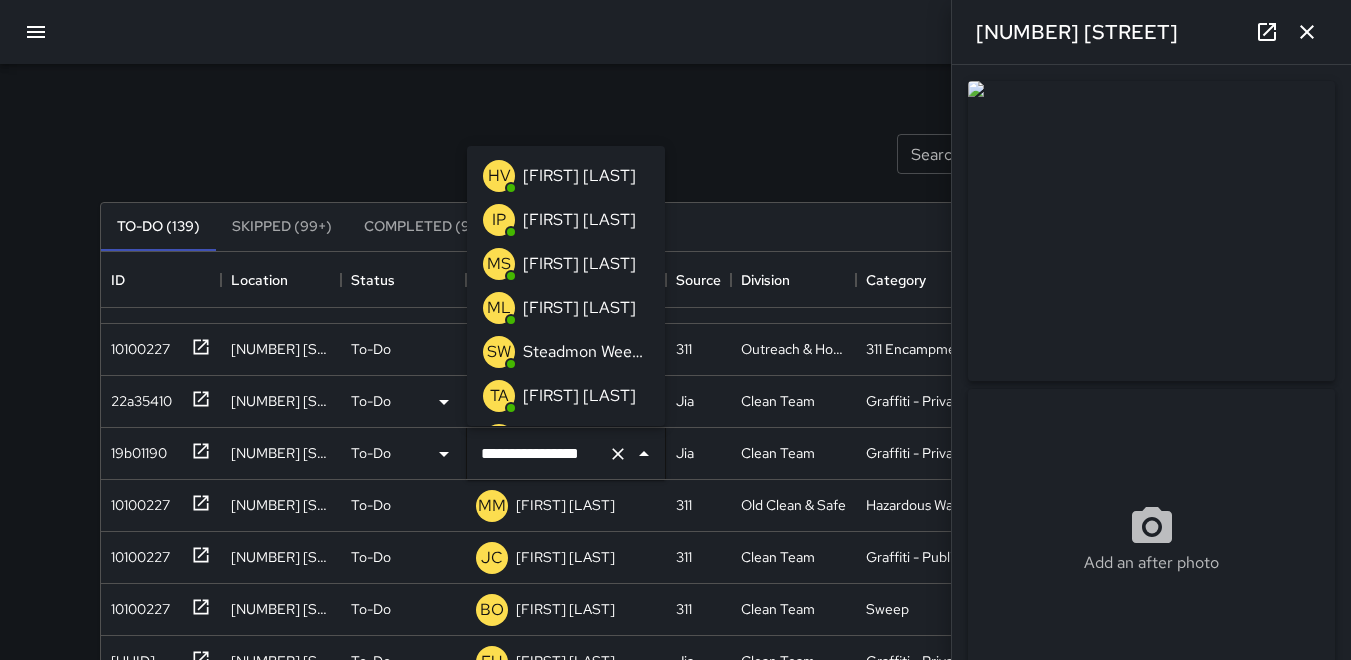 click on "HV" at bounding box center (499, 176) 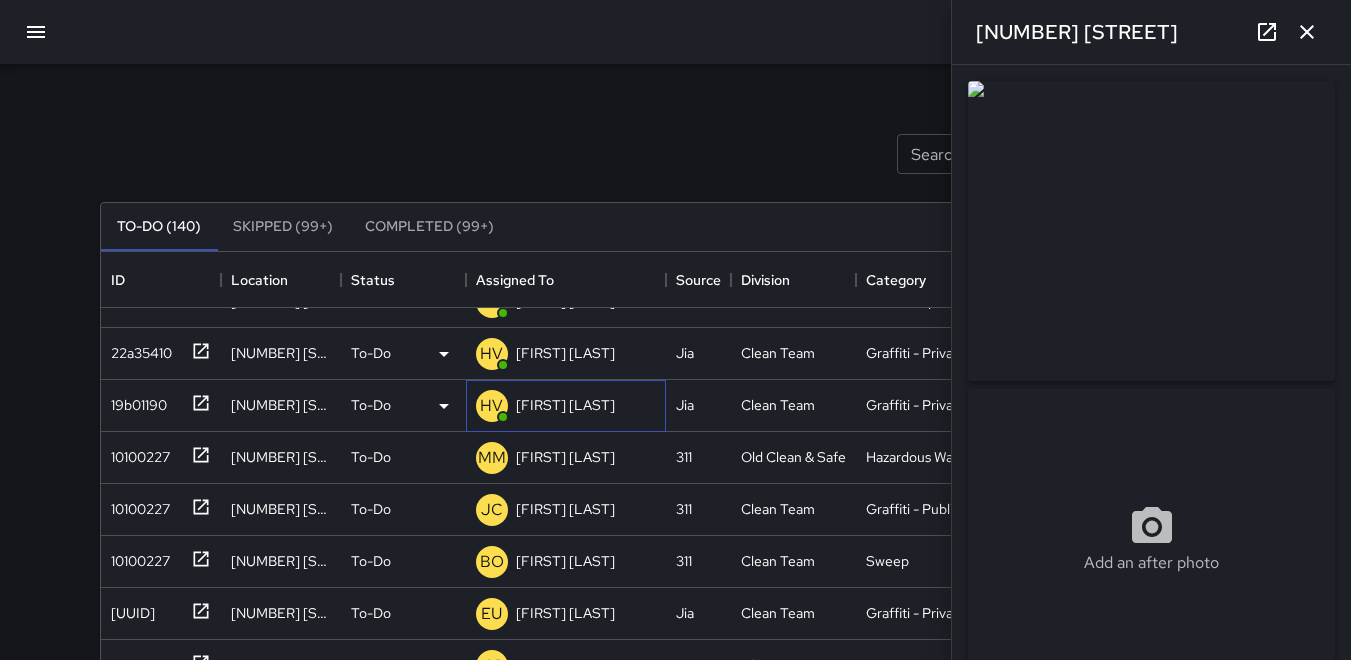 scroll, scrollTop: 600, scrollLeft: 0, axis: vertical 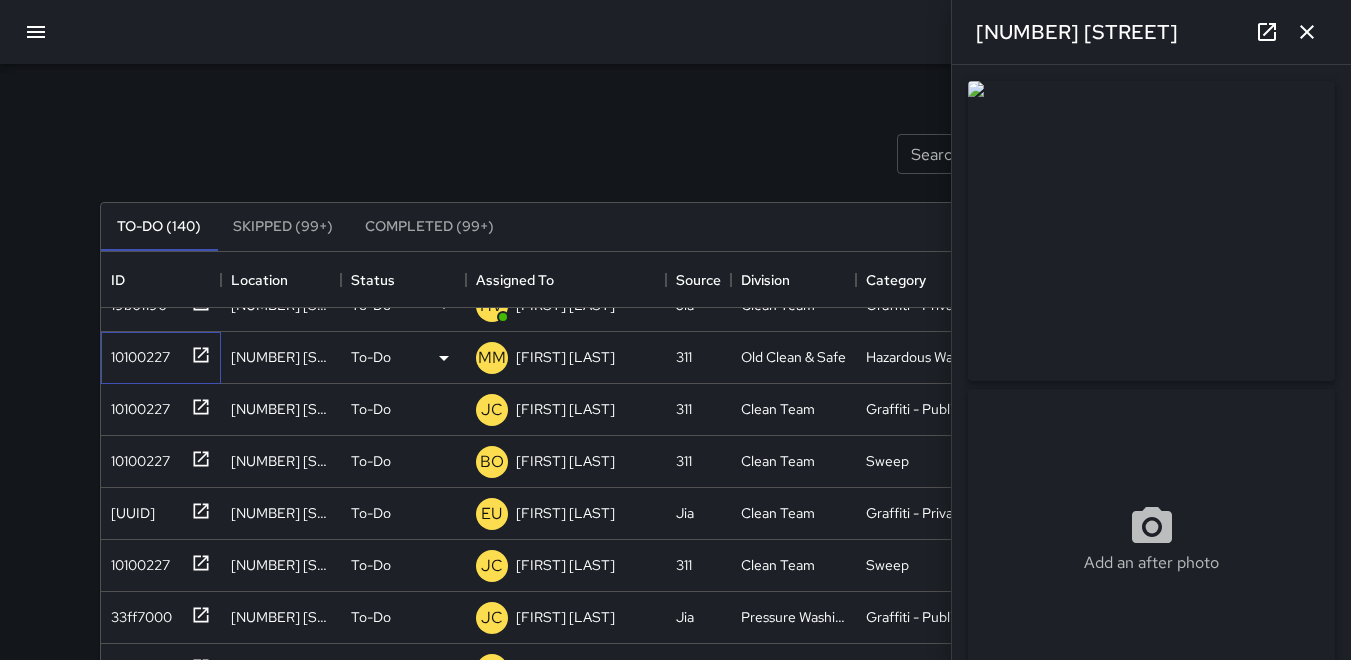 click on "10100227" at bounding box center (136, 353) 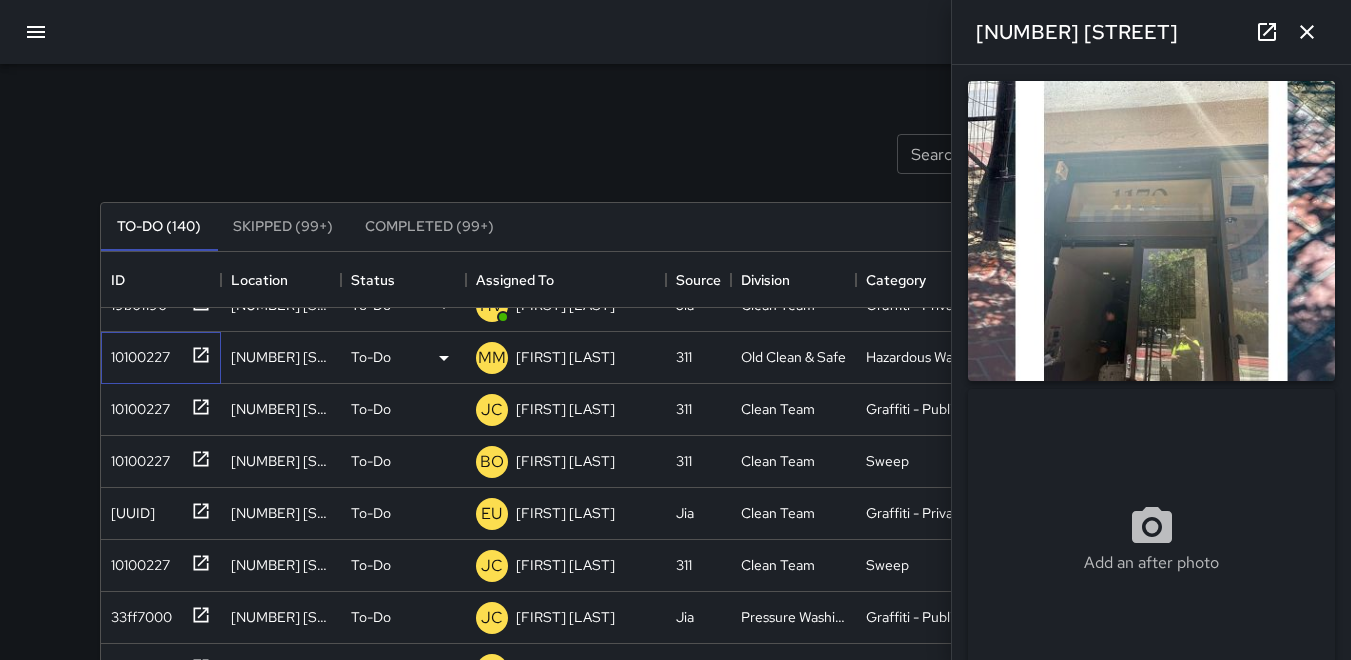 type on "**********" 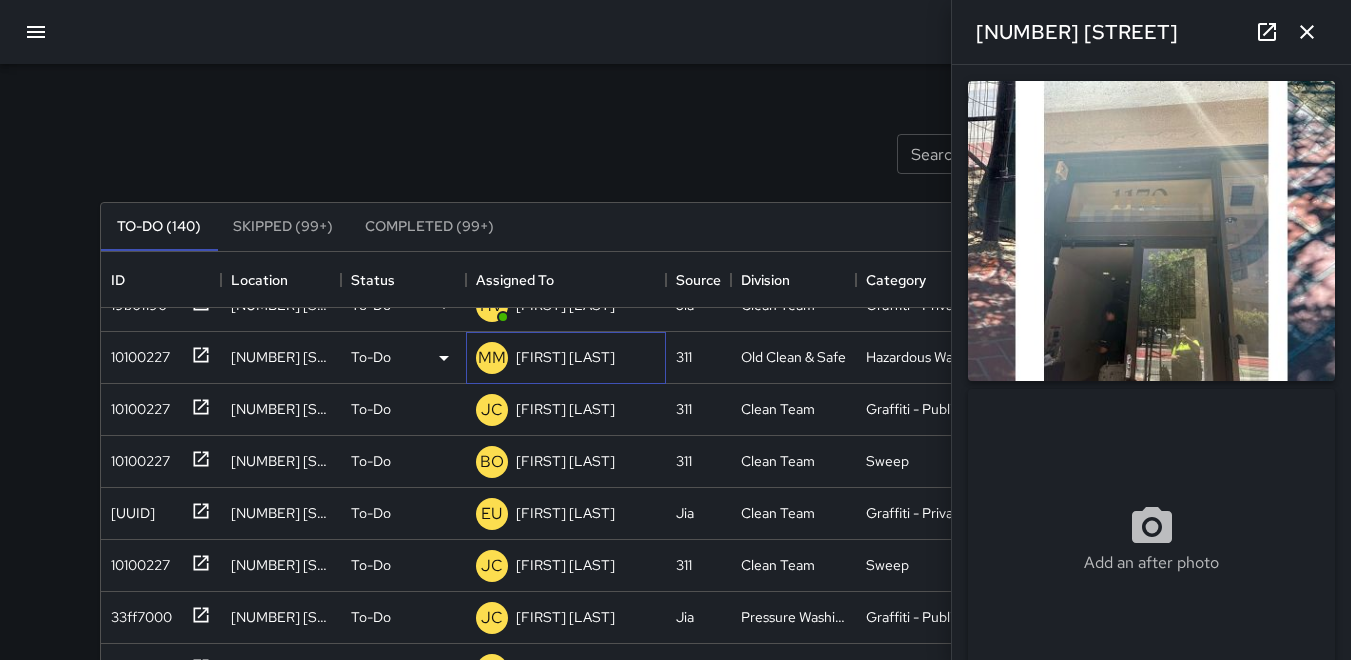 click on "MM" at bounding box center [492, 358] 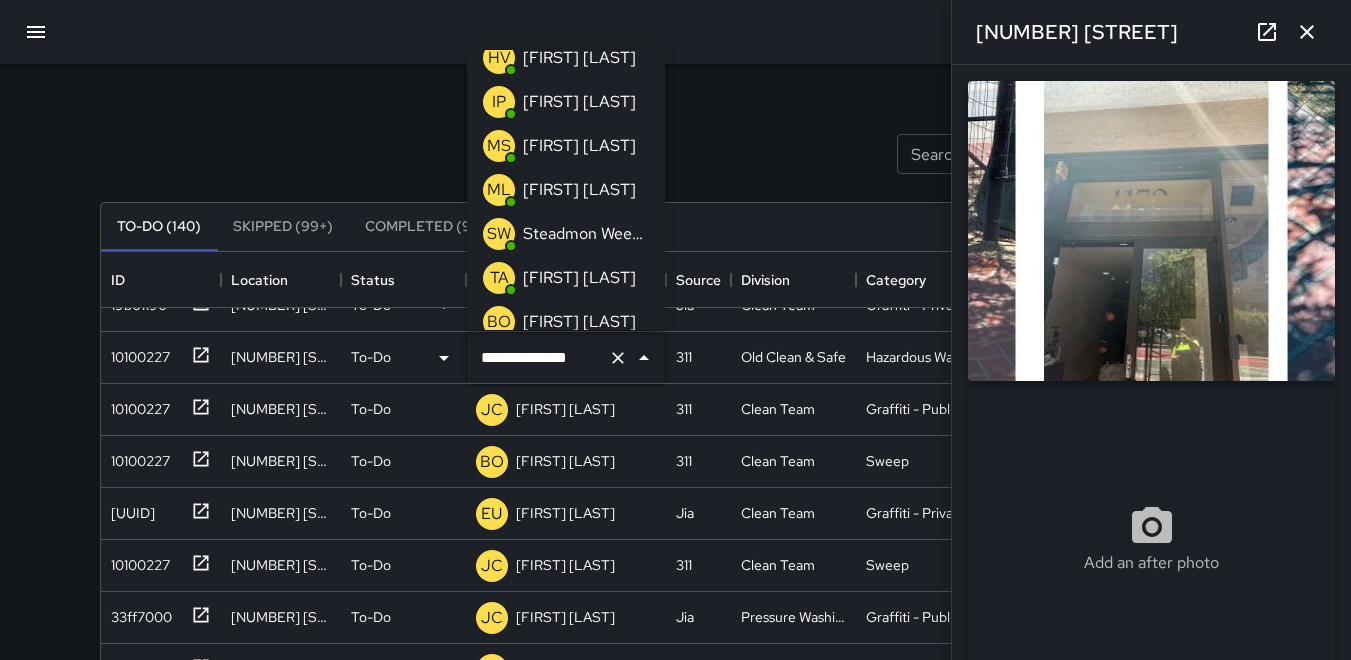 scroll, scrollTop: 0, scrollLeft: 0, axis: both 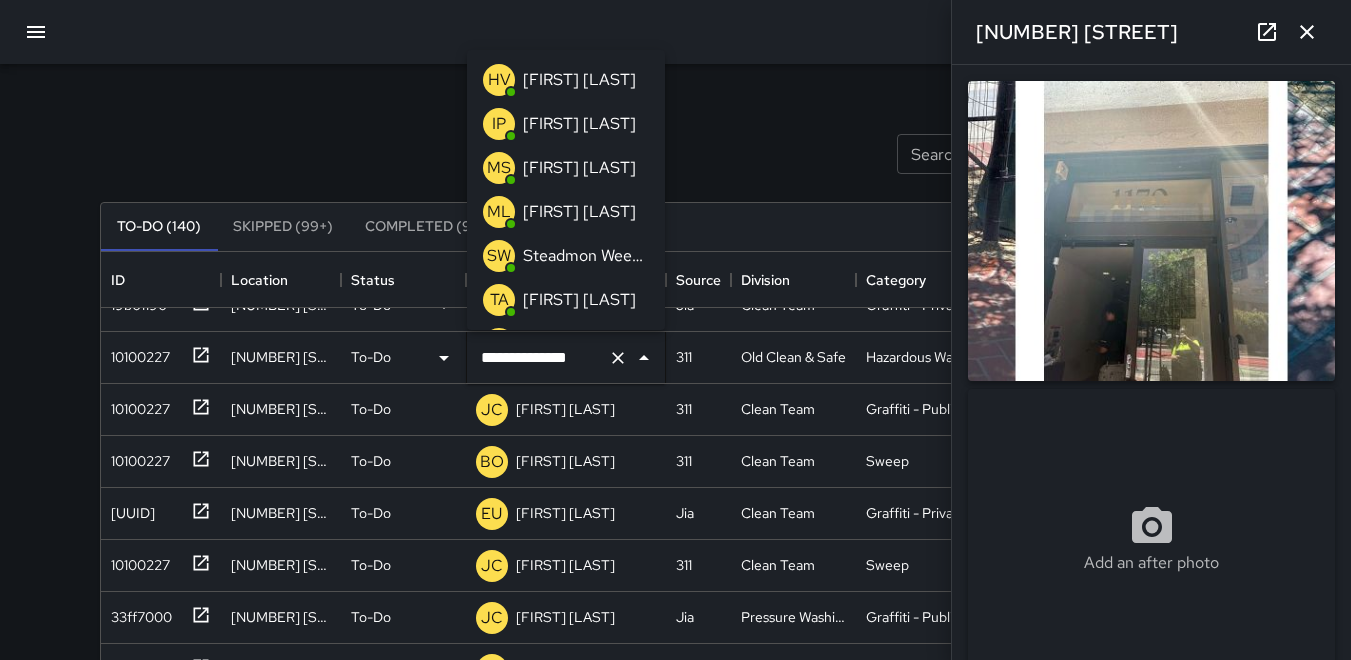 click on "IP" at bounding box center [499, 124] 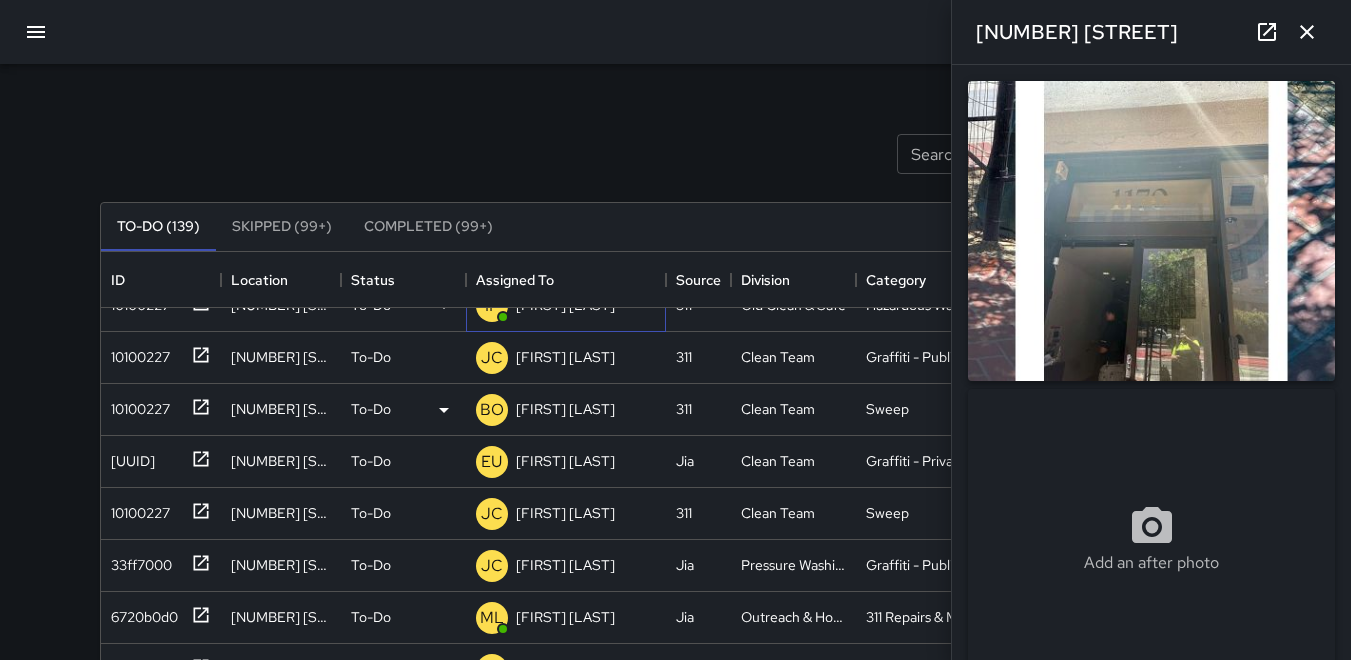 scroll, scrollTop: 548, scrollLeft: 0, axis: vertical 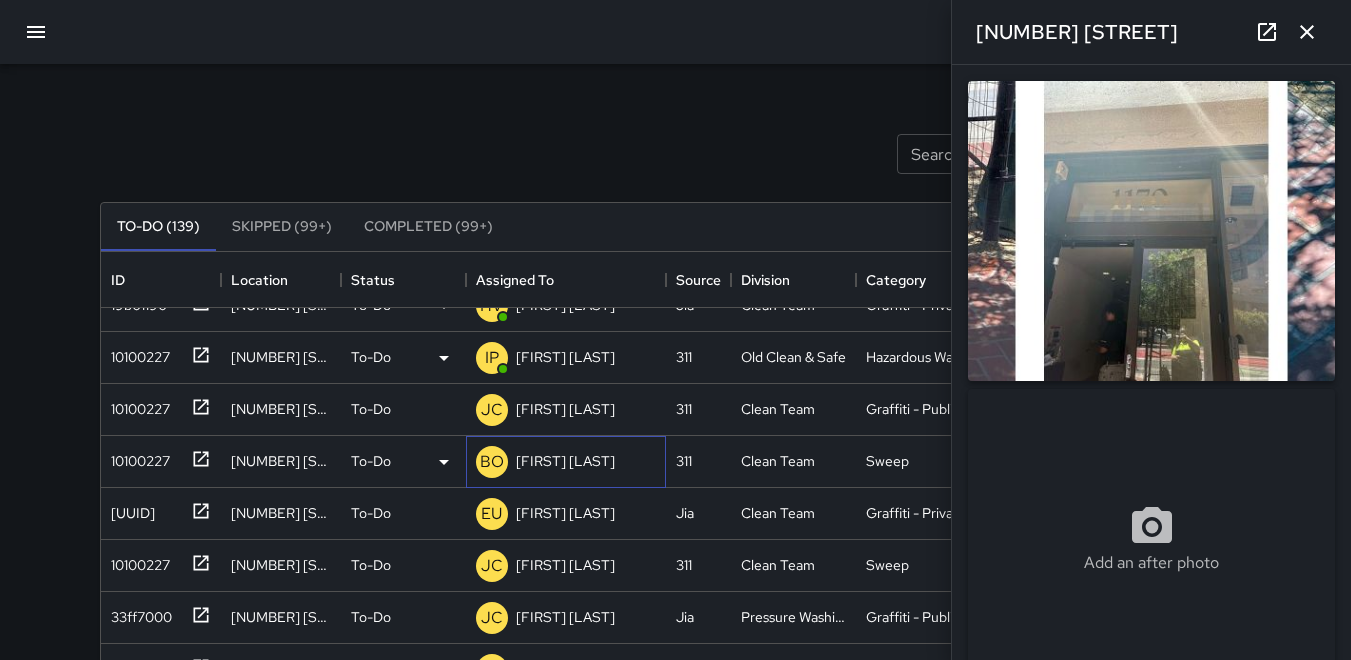 click on "BO" at bounding box center [492, 462] 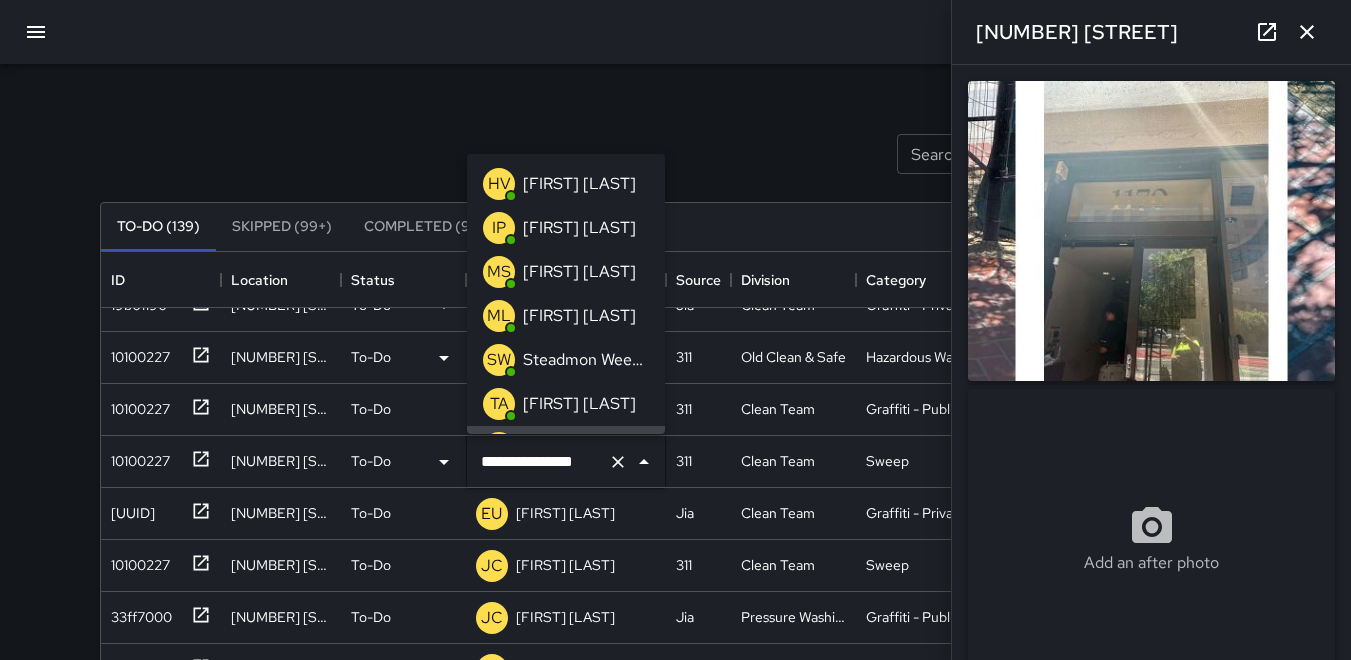 scroll, scrollTop: 36, scrollLeft: 0, axis: vertical 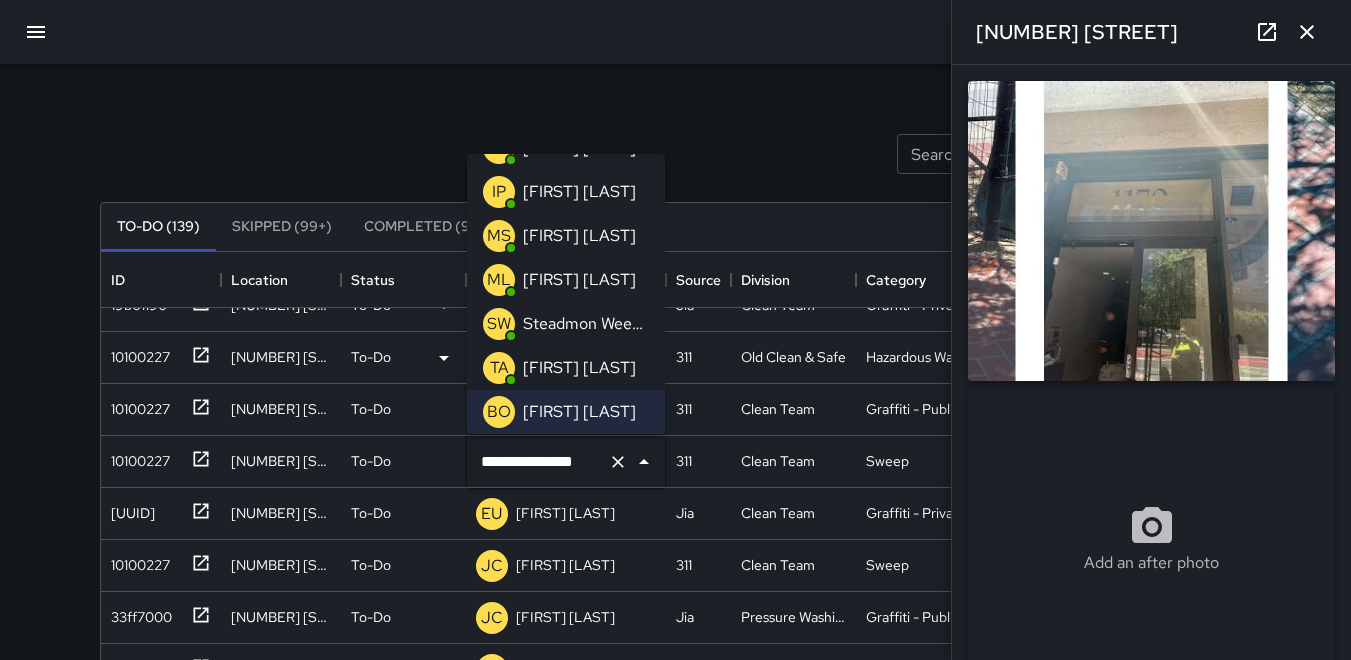 click on "MS" at bounding box center (499, 236) 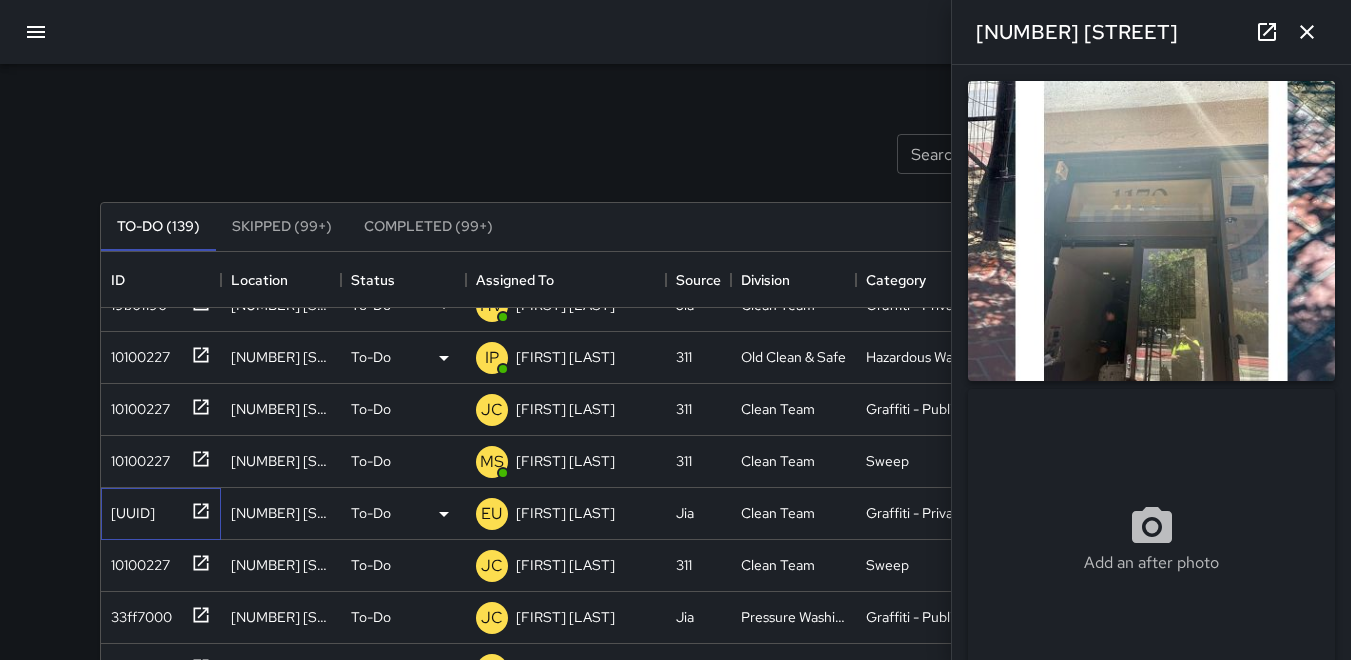 click on "[UUID]" at bounding box center (129, 509) 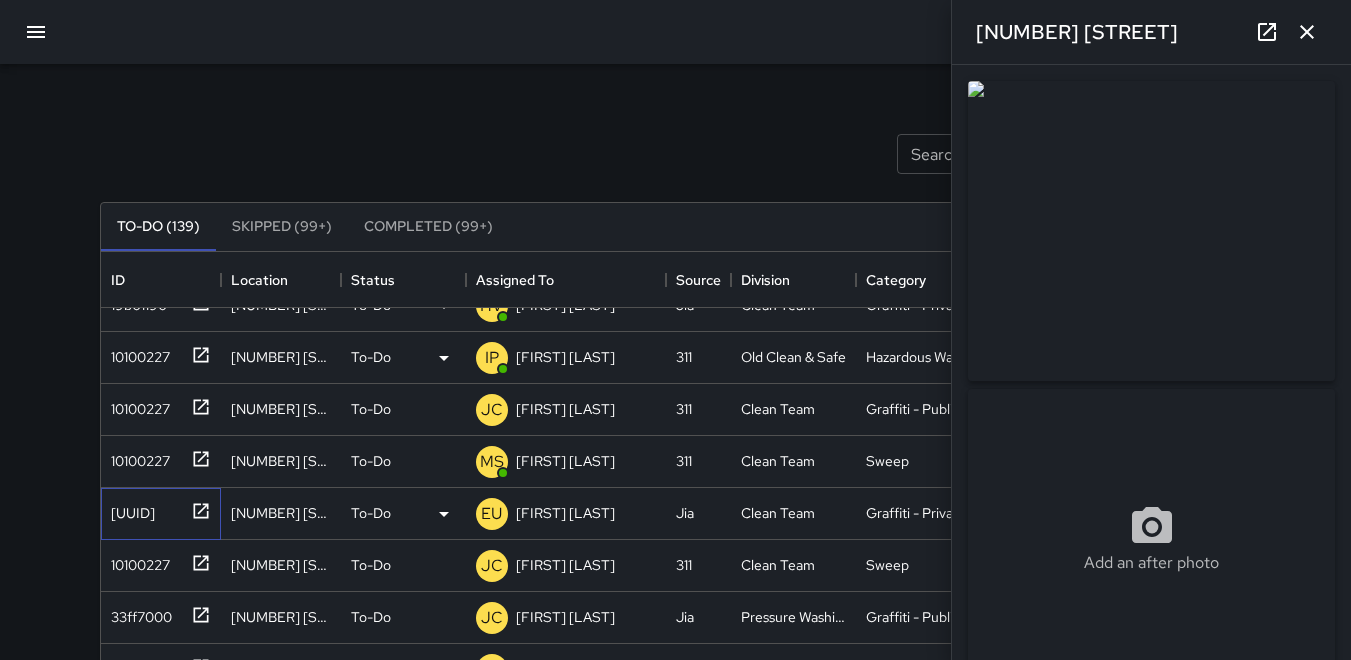 type on "**********" 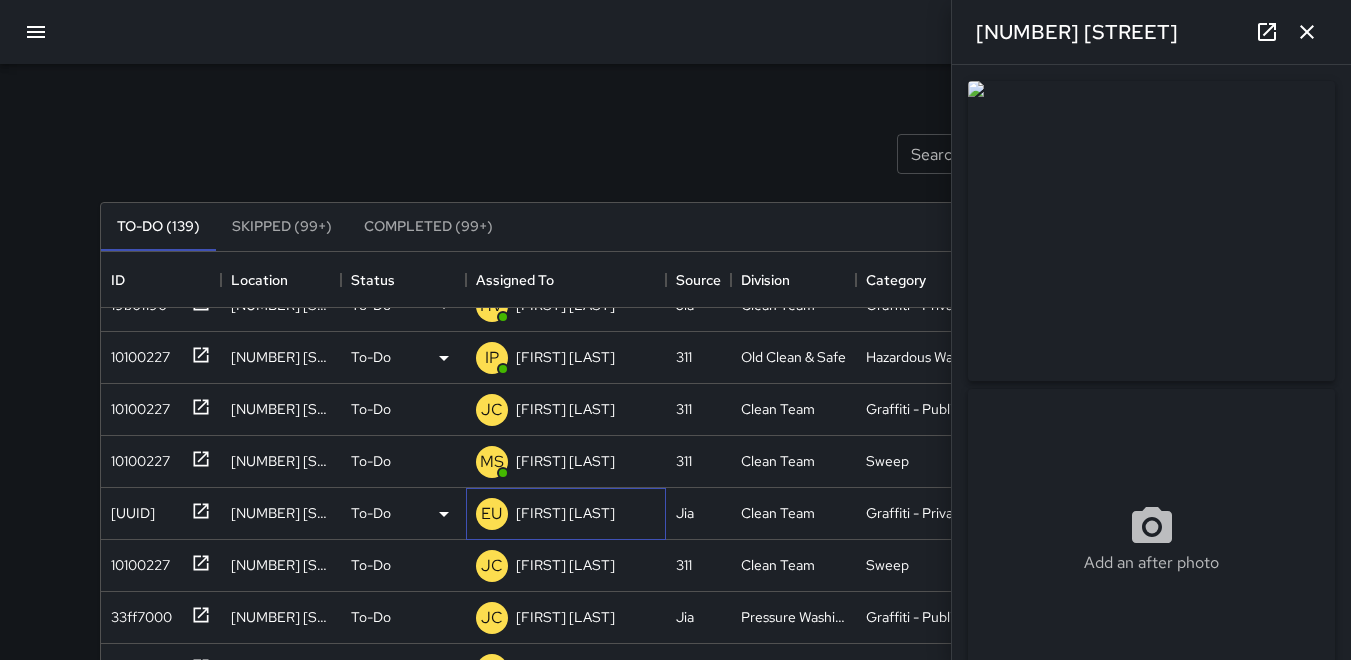click on "EU" at bounding box center (491, 514) 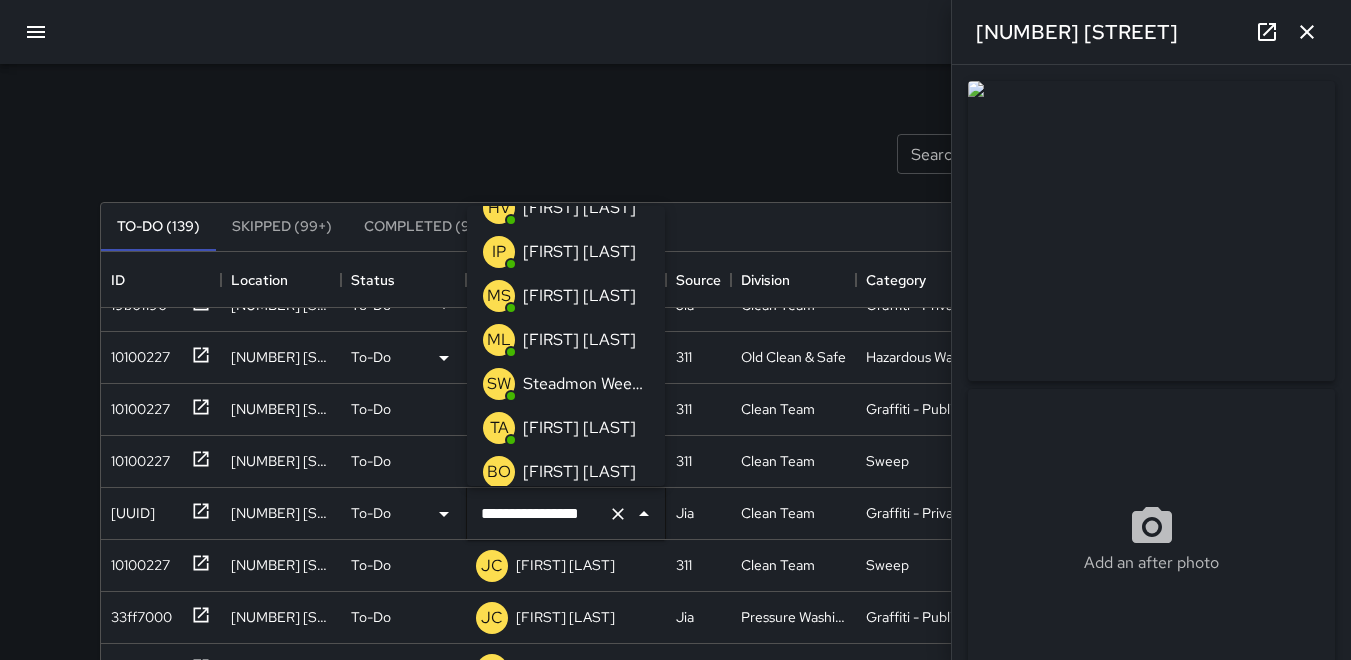 scroll, scrollTop: 0, scrollLeft: 0, axis: both 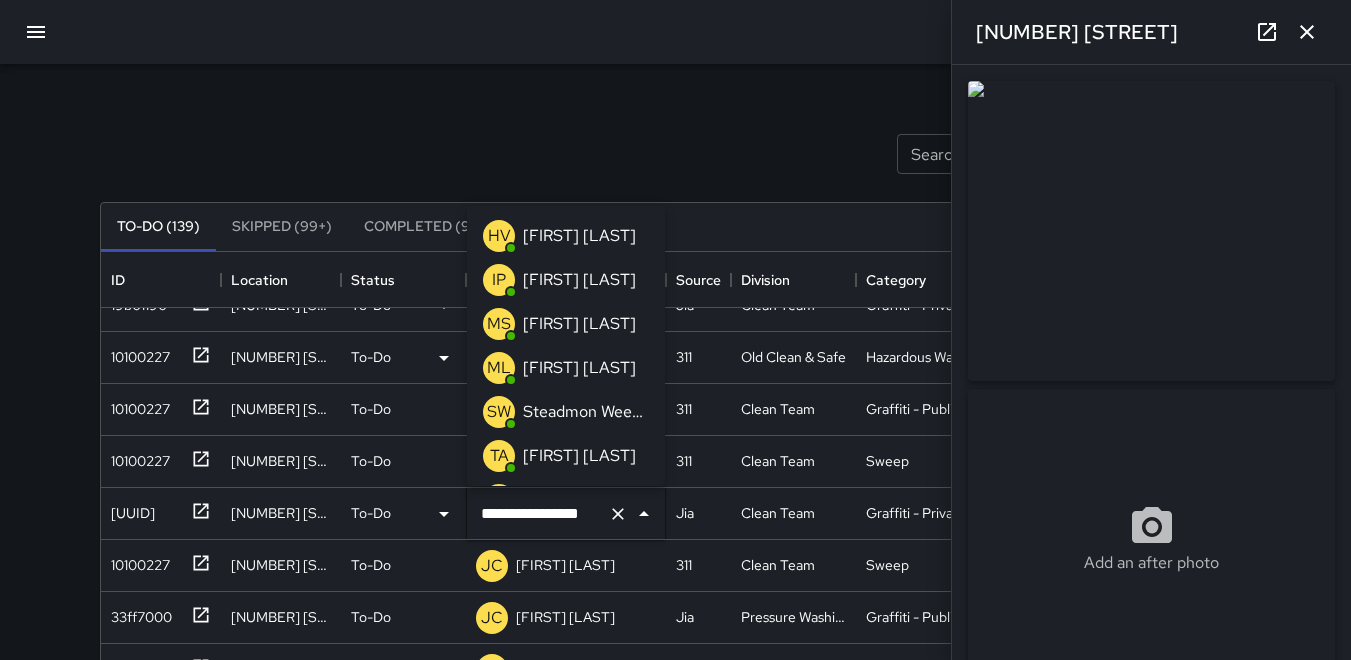 click on "HV" at bounding box center (499, 236) 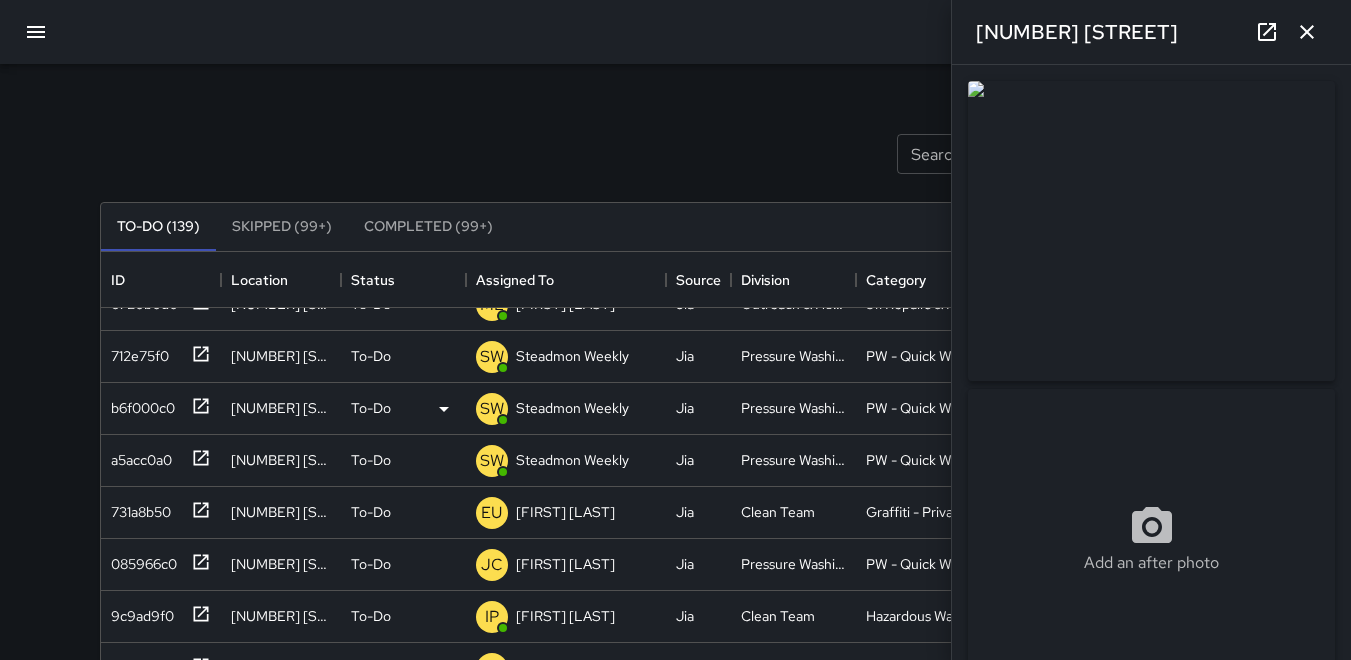 scroll, scrollTop: 948, scrollLeft: 0, axis: vertical 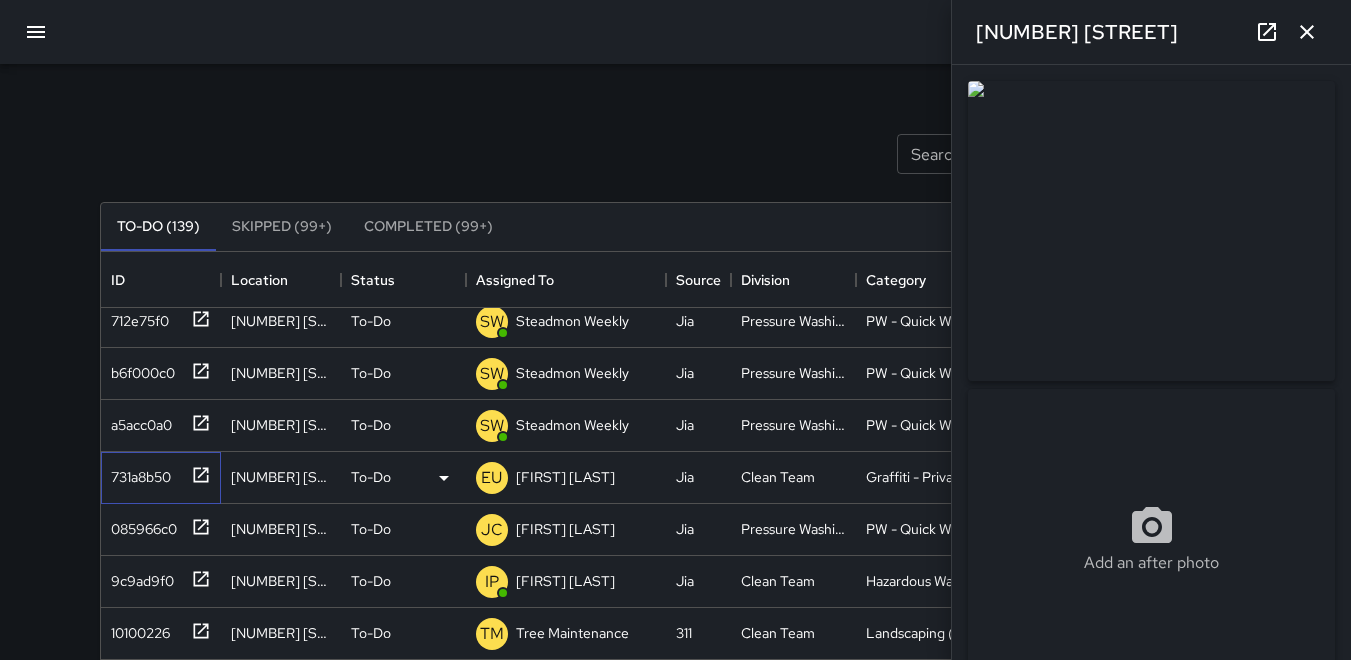 click on "731a8b50" at bounding box center [137, 473] 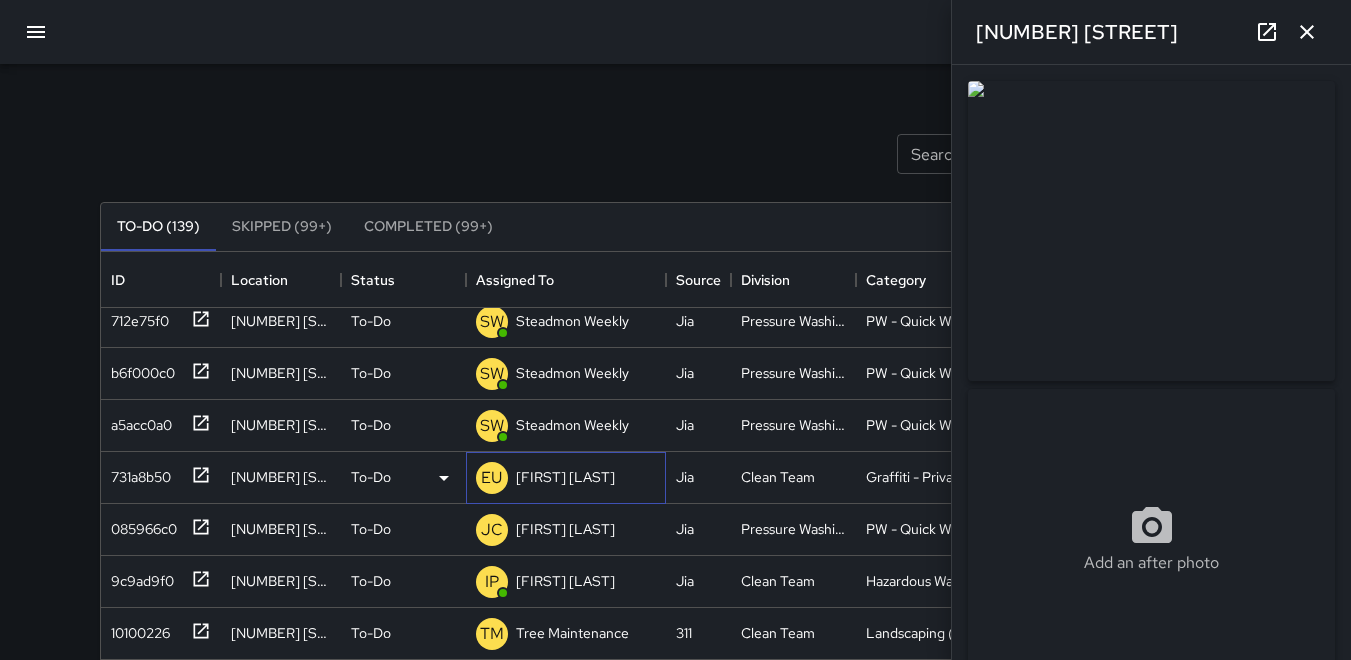 click on "EU" at bounding box center (491, 478) 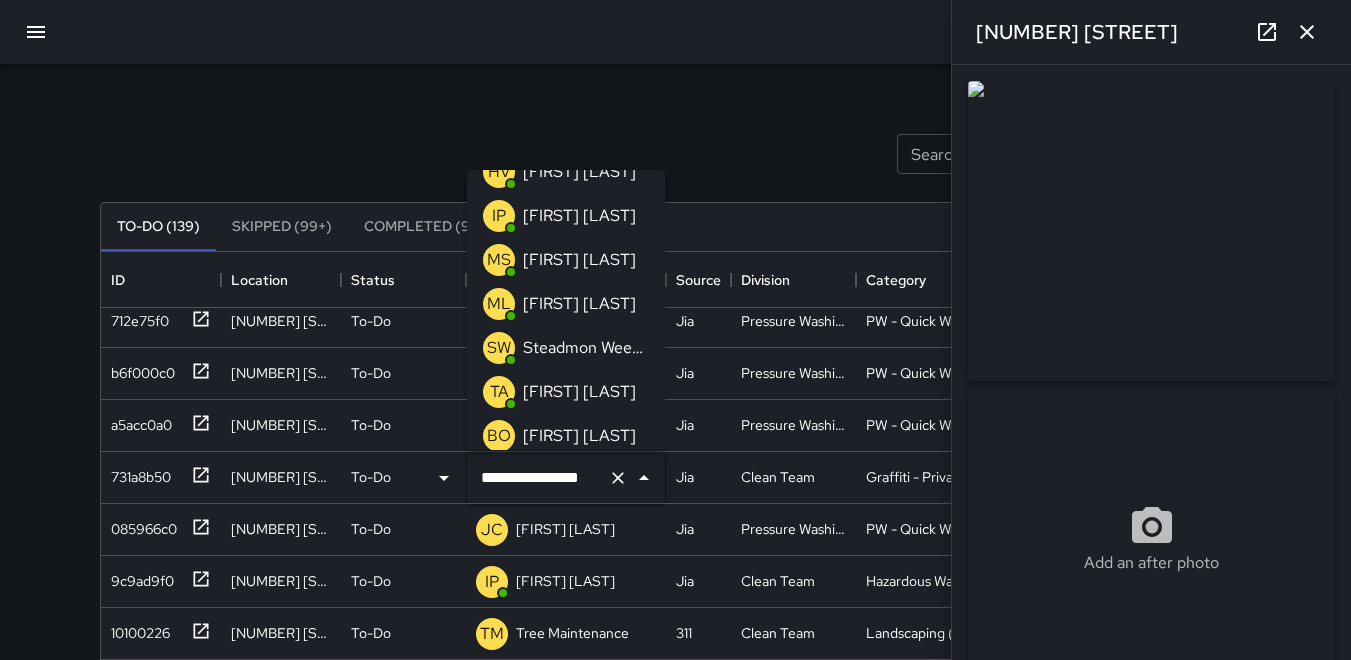 scroll, scrollTop: 0, scrollLeft: 0, axis: both 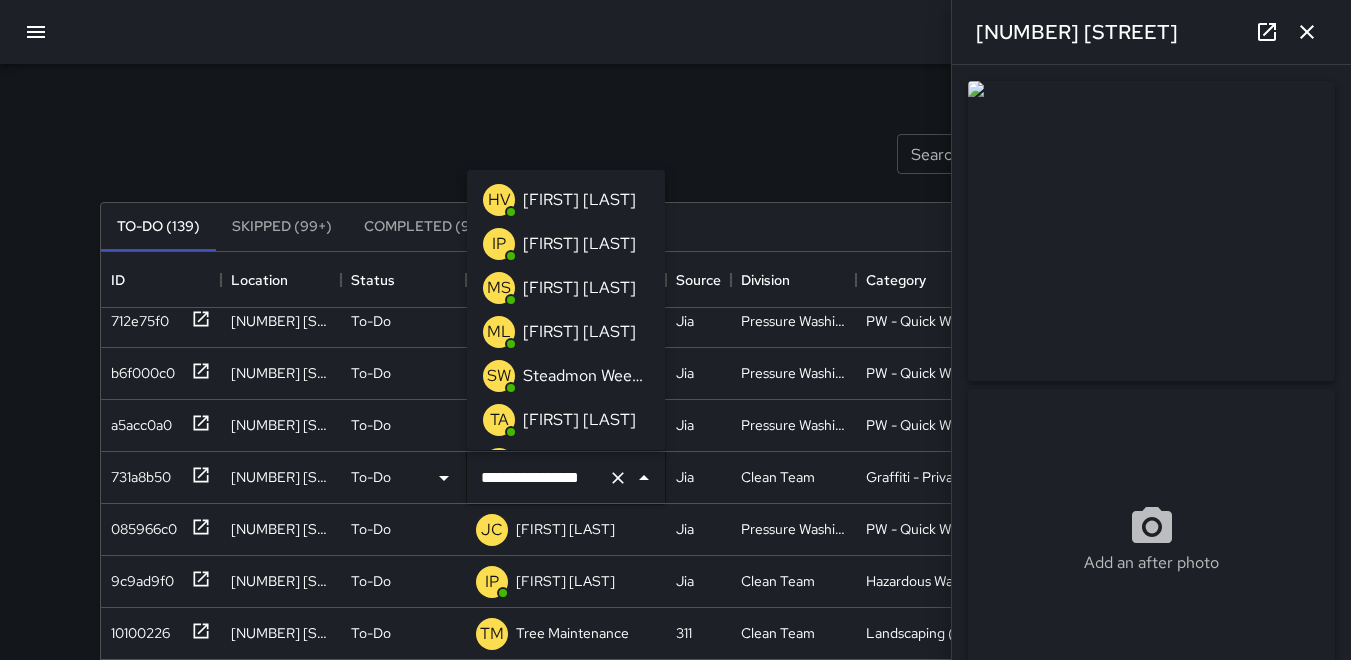 click on "HV" at bounding box center (499, 200) 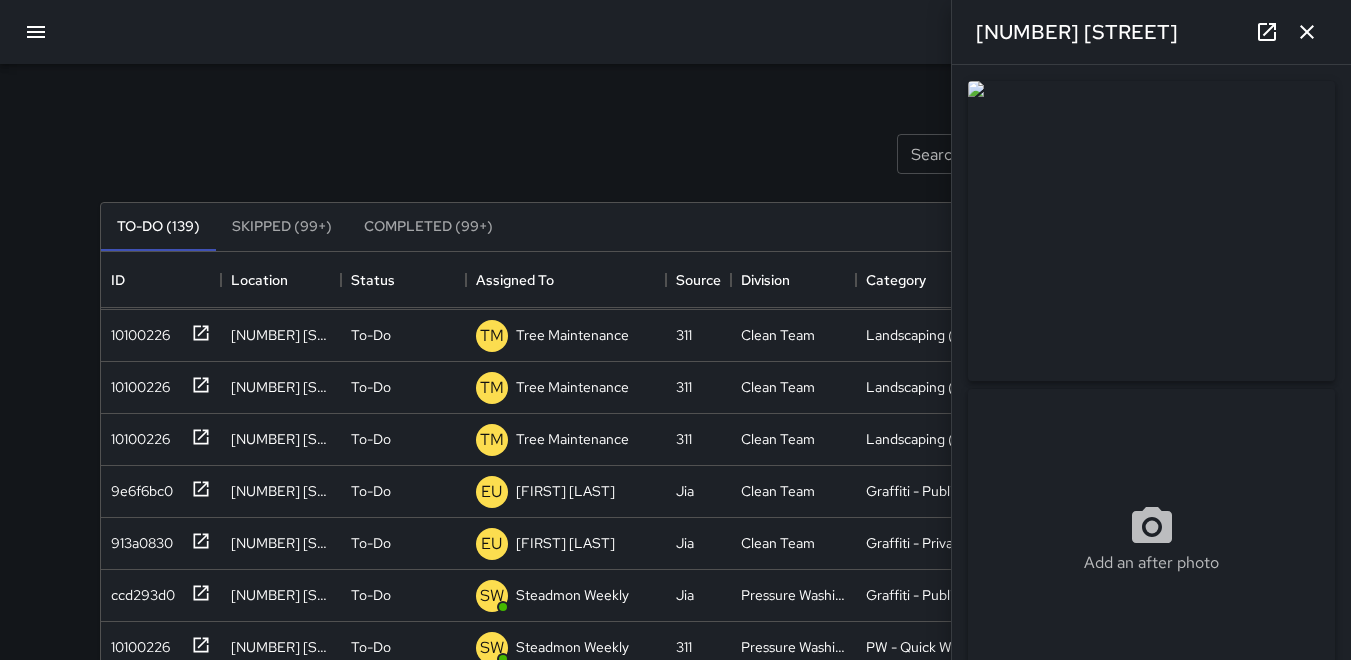 scroll, scrollTop: 1296, scrollLeft: 0, axis: vertical 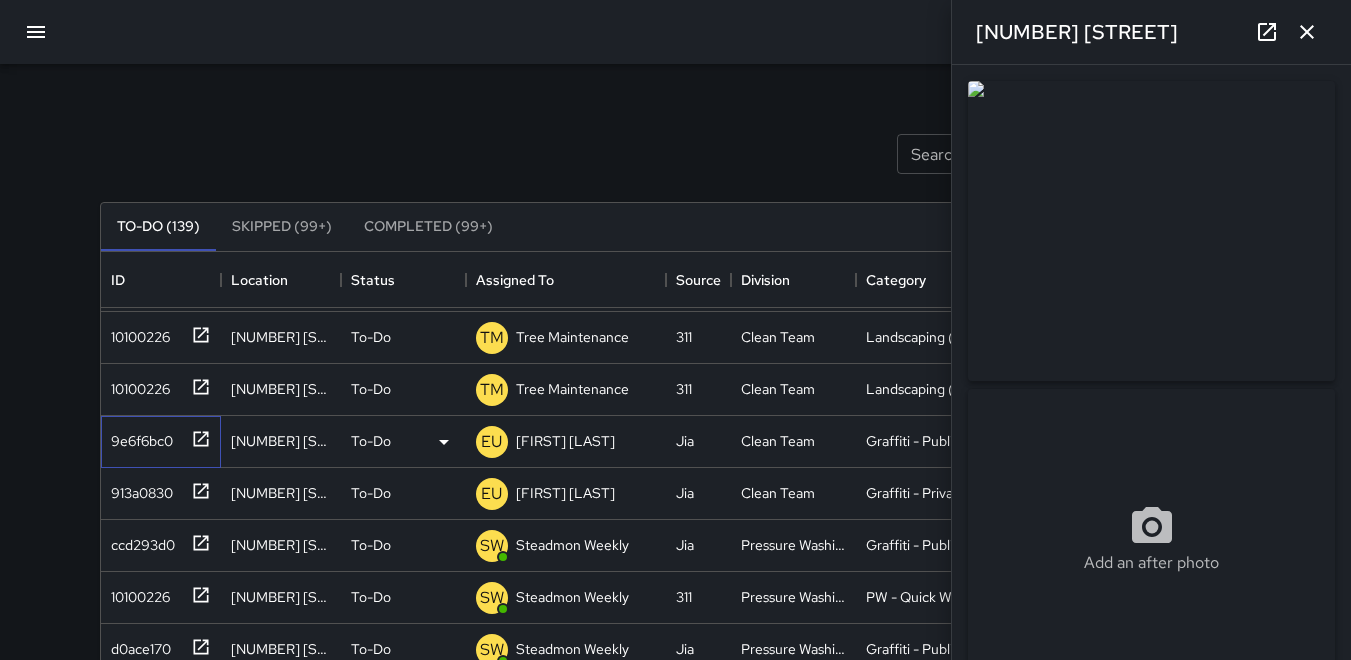 click on "9e6f6bc0" at bounding box center [138, 437] 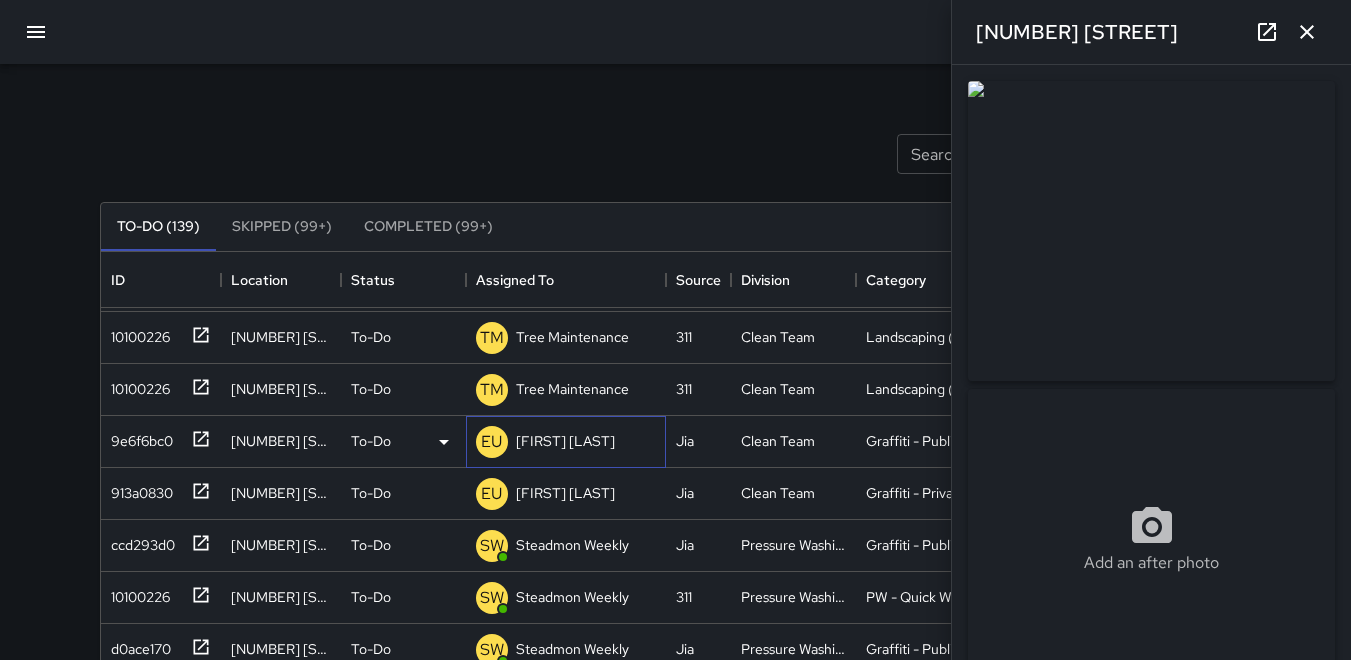 click on "EU" at bounding box center (491, 442) 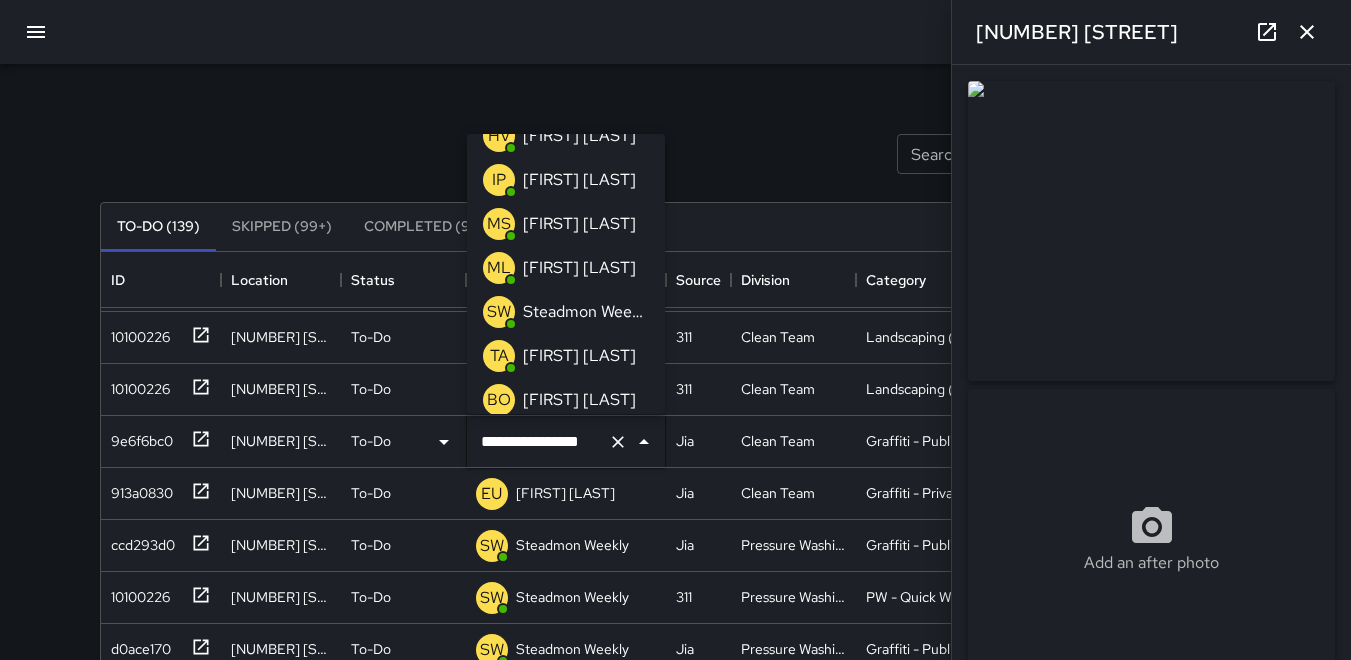 scroll, scrollTop: 0, scrollLeft: 0, axis: both 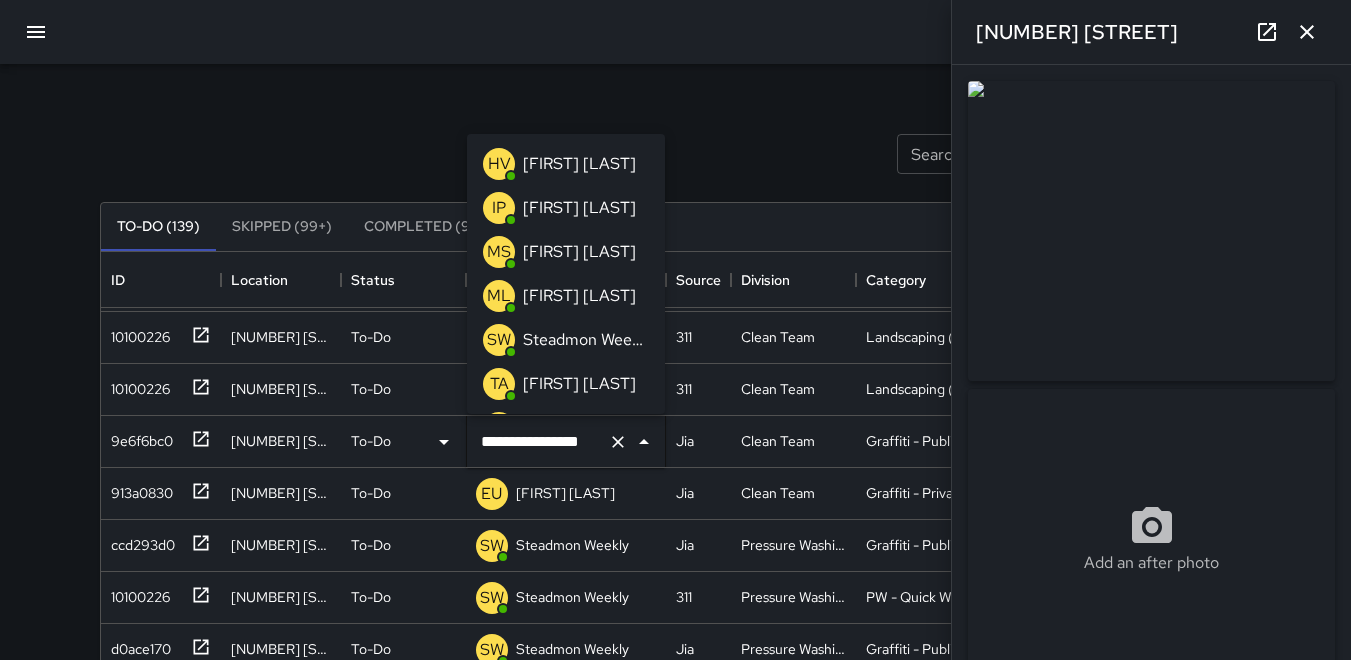 click on "HV" at bounding box center (499, 164) 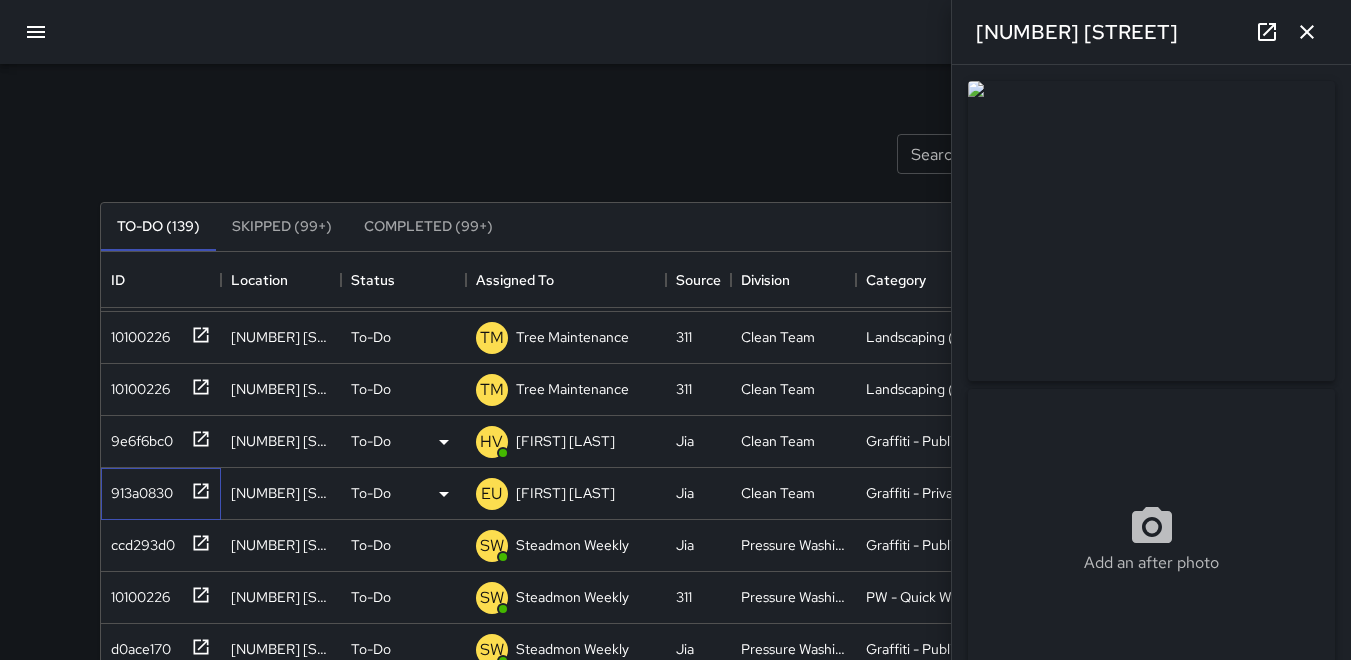click on "913a0830" at bounding box center [138, 489] 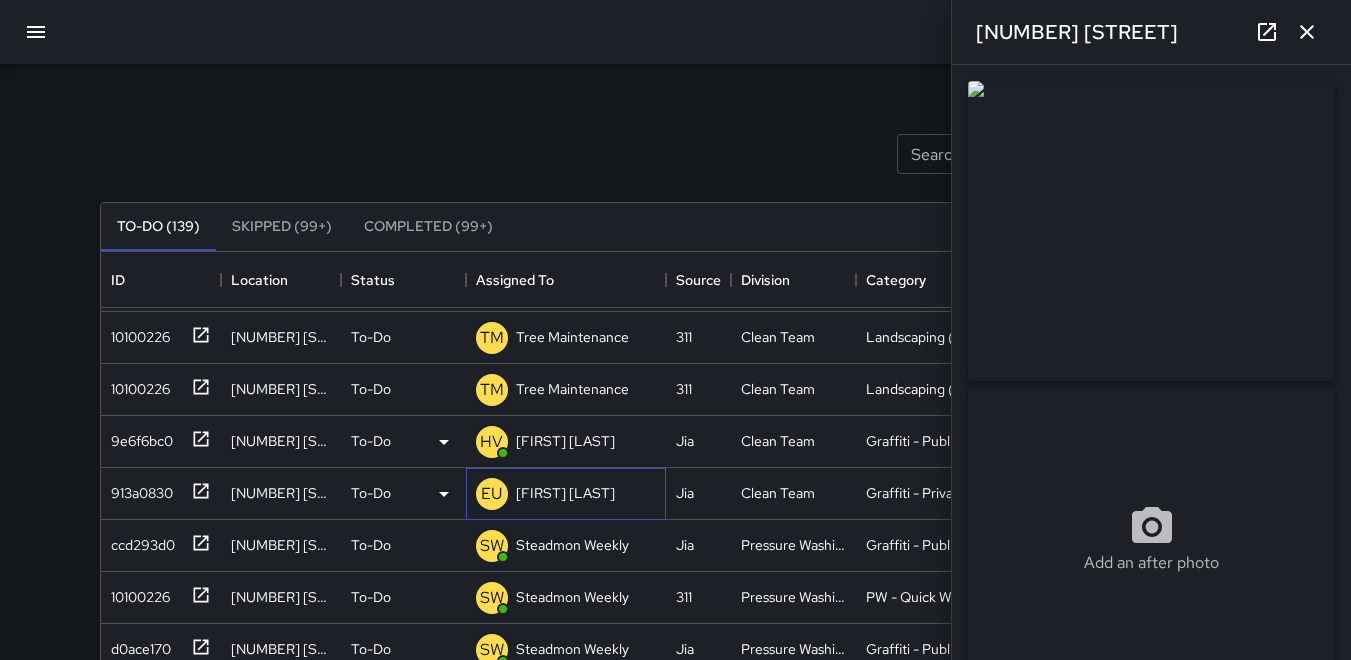 click on "EU" at bounding box center (491, 494) 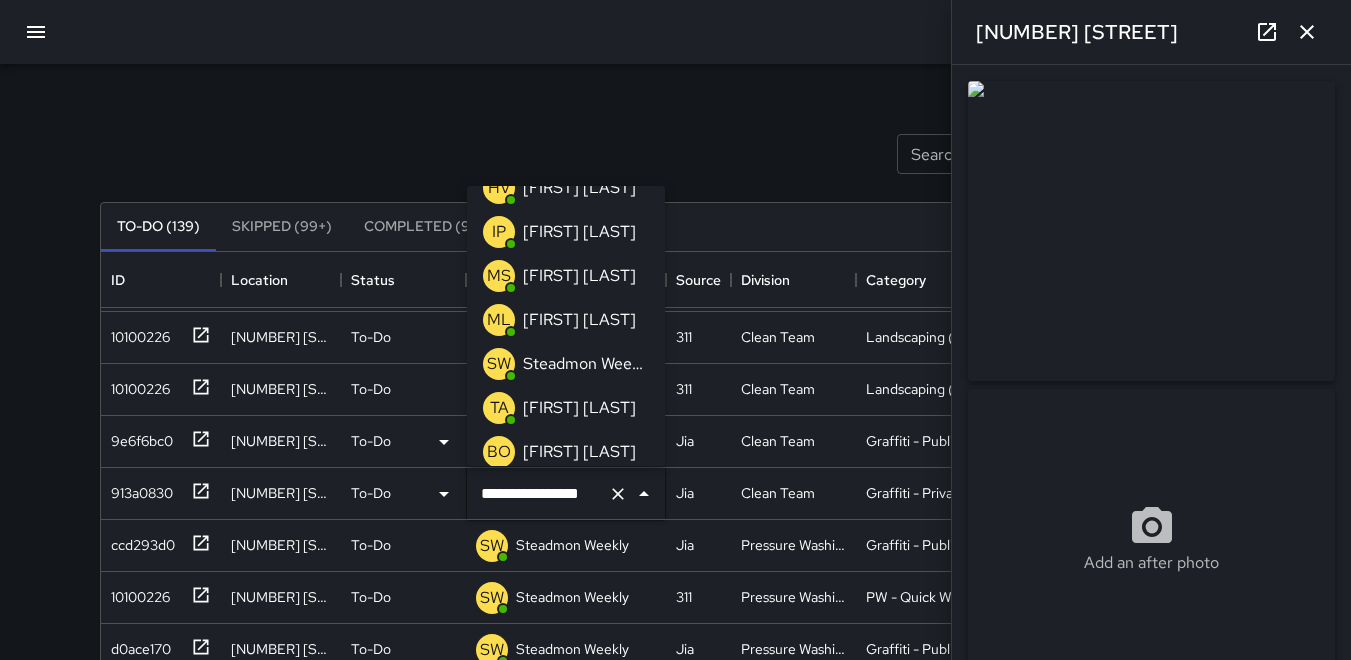 scroll, scrollTop: 0, scrollLeft: 0, axis: both 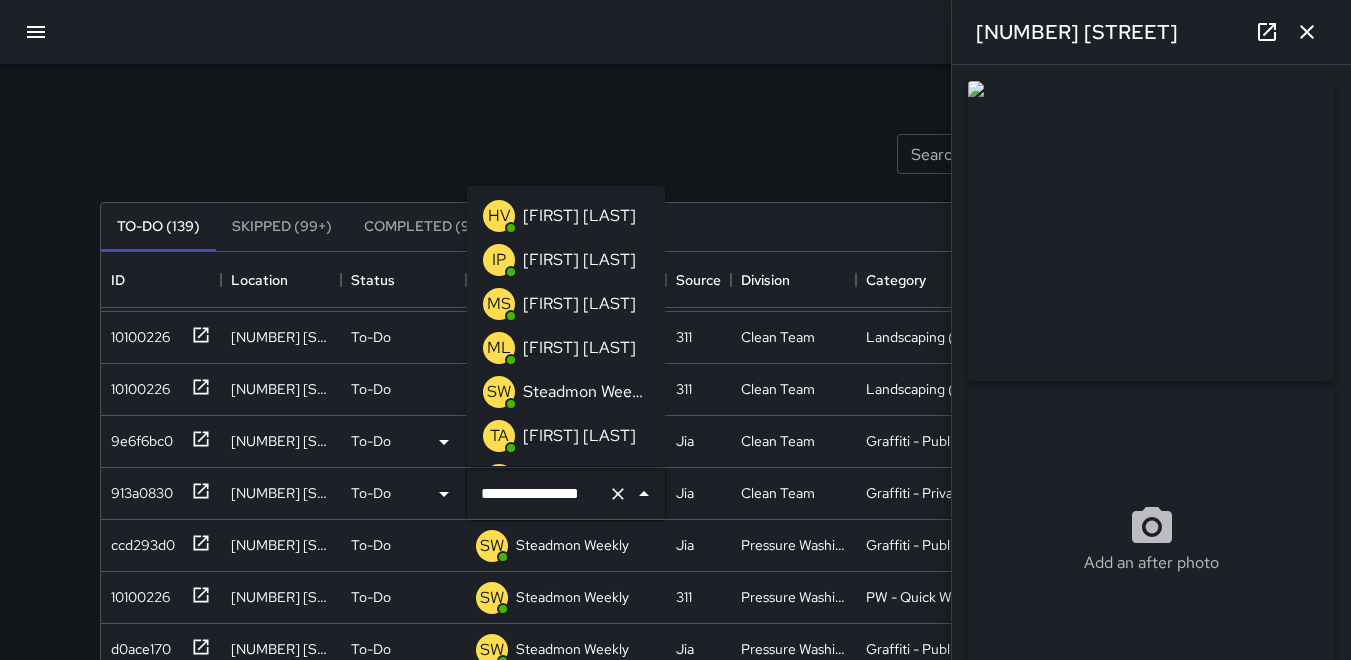 click on "HV" at bounding box center [499, 216] 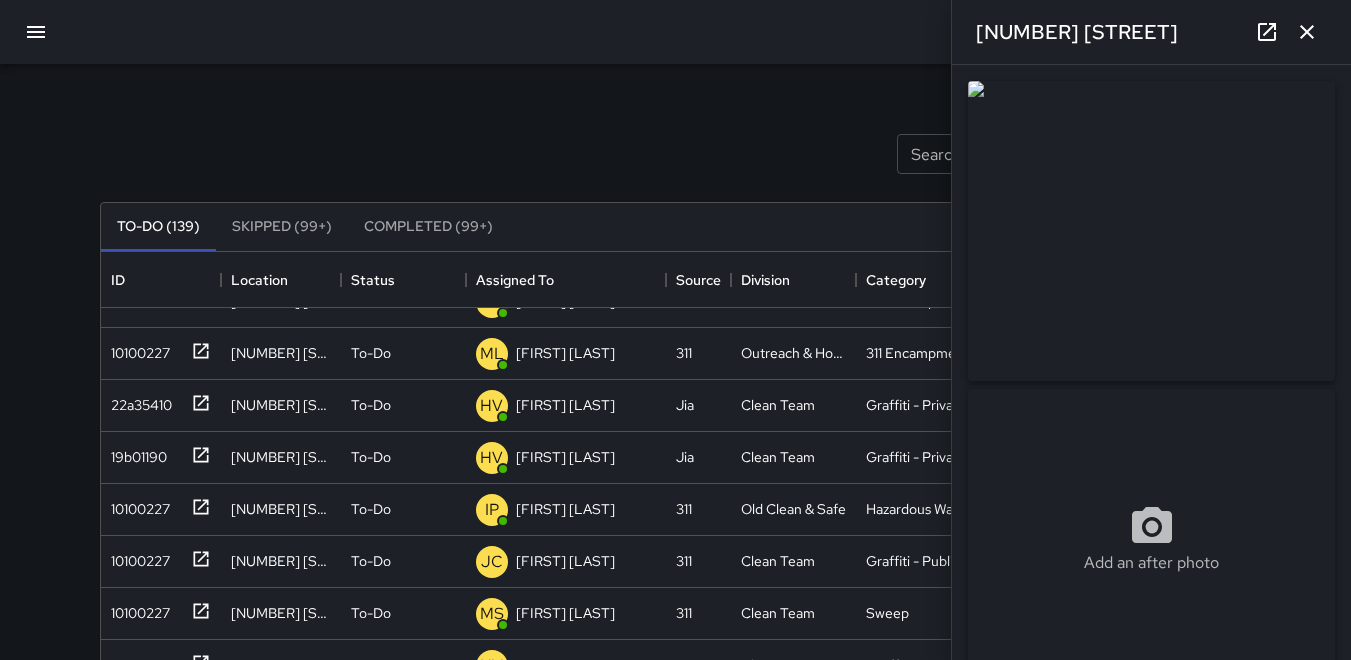 scroll, scrollTop: 0, scrollLeft: 0, axis: both 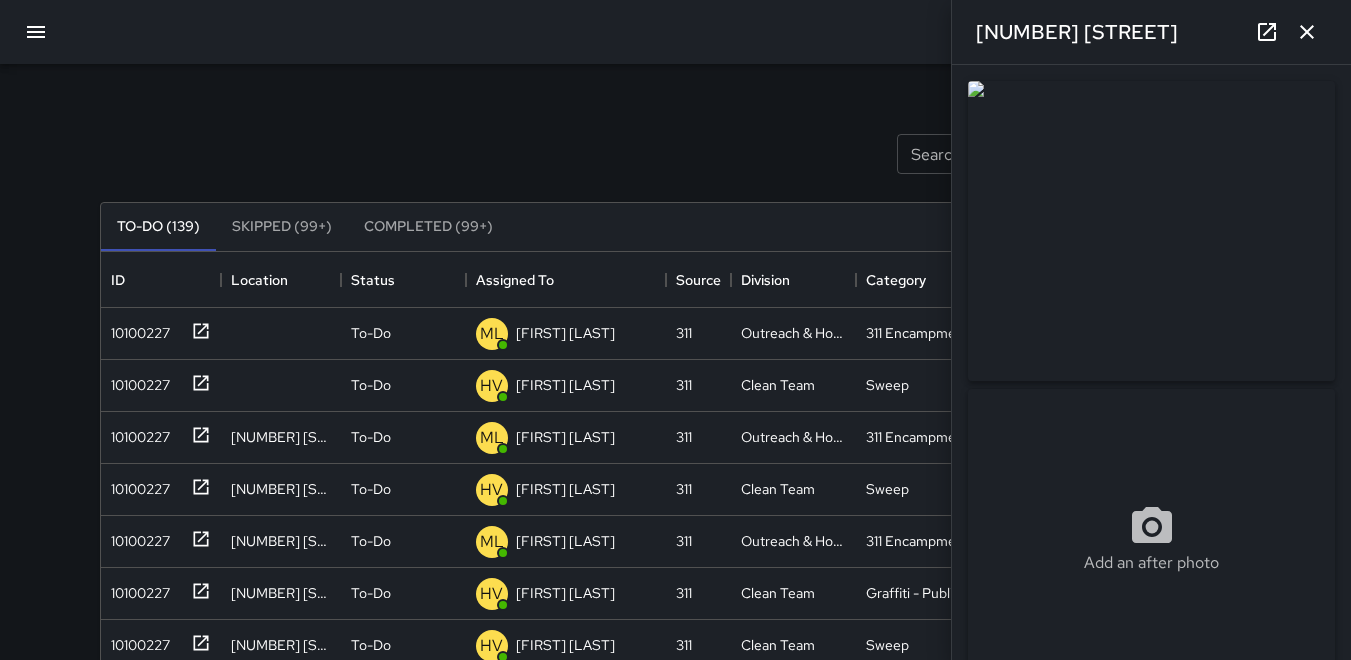click 